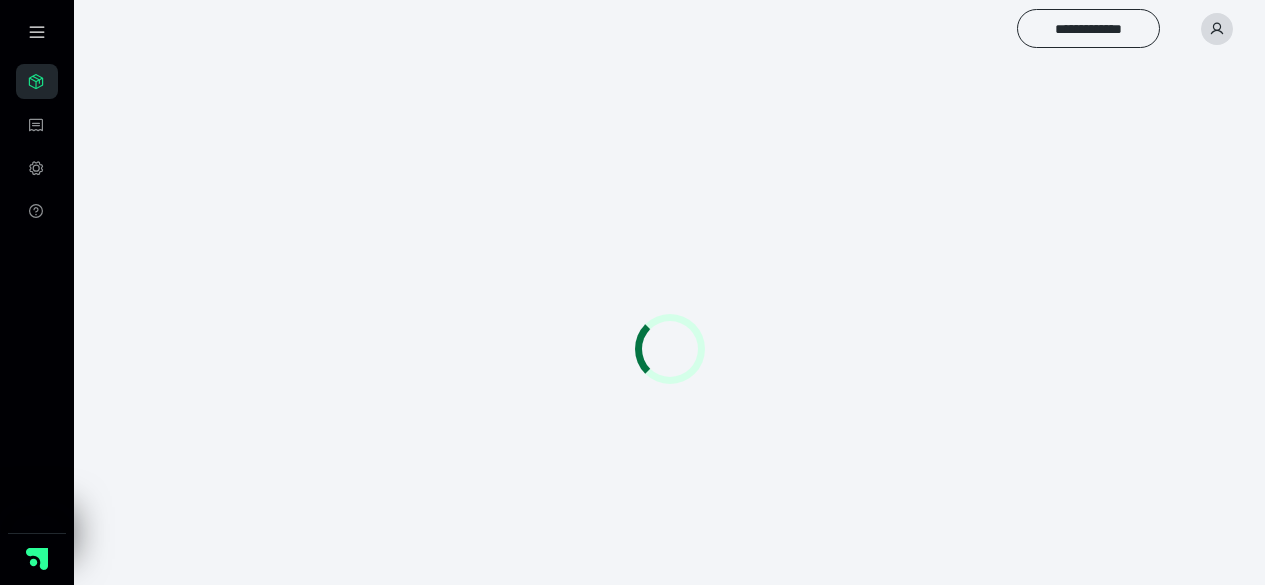 scroll, scrollTop: 0, scrollLeft: 0, axis: both 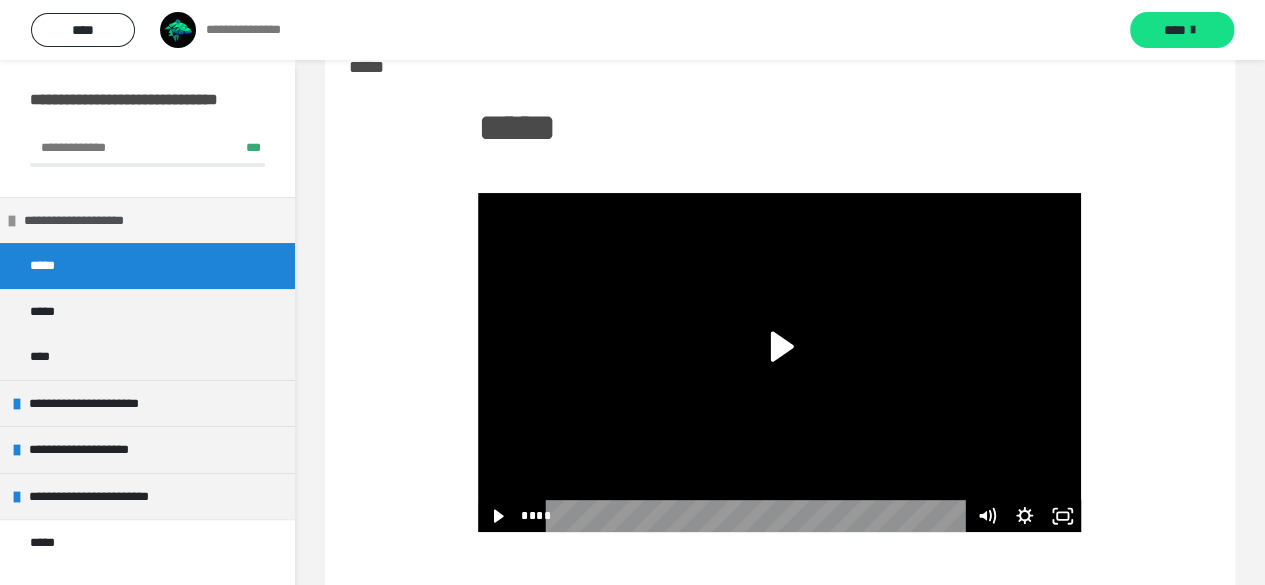 click at bounding box center [12, 221] 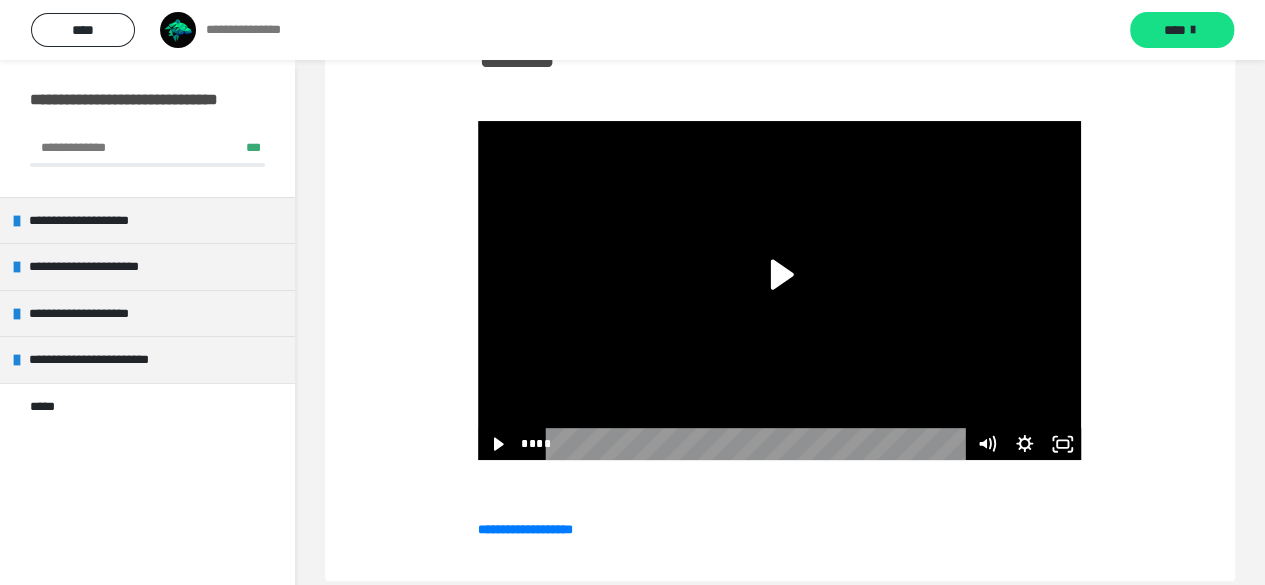 scroll, scrollTop: 158, scrollLeft: 0, axis: vertical 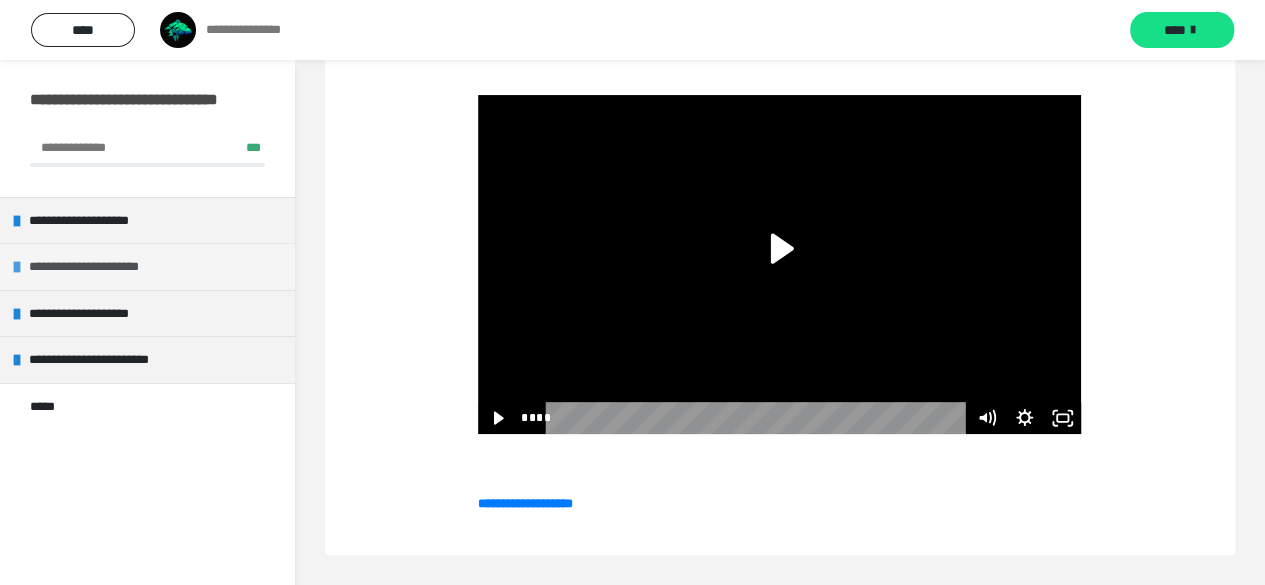 click at bounding box center [17, 267] 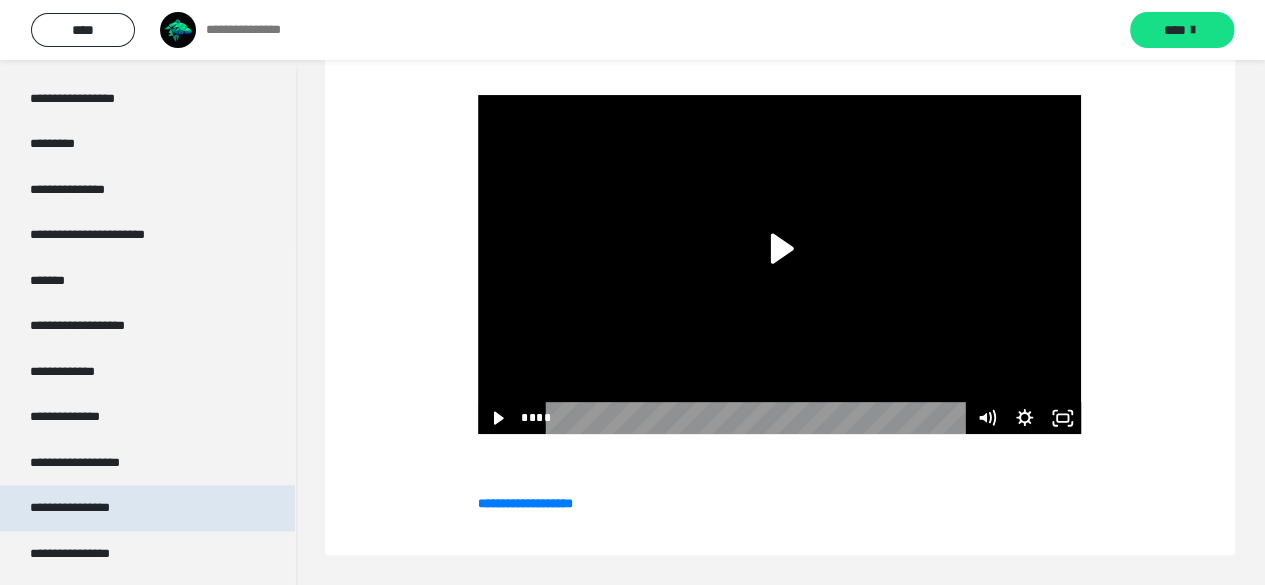scroll, scrollTop: 700, scrollLeft: 0, axis: vertical 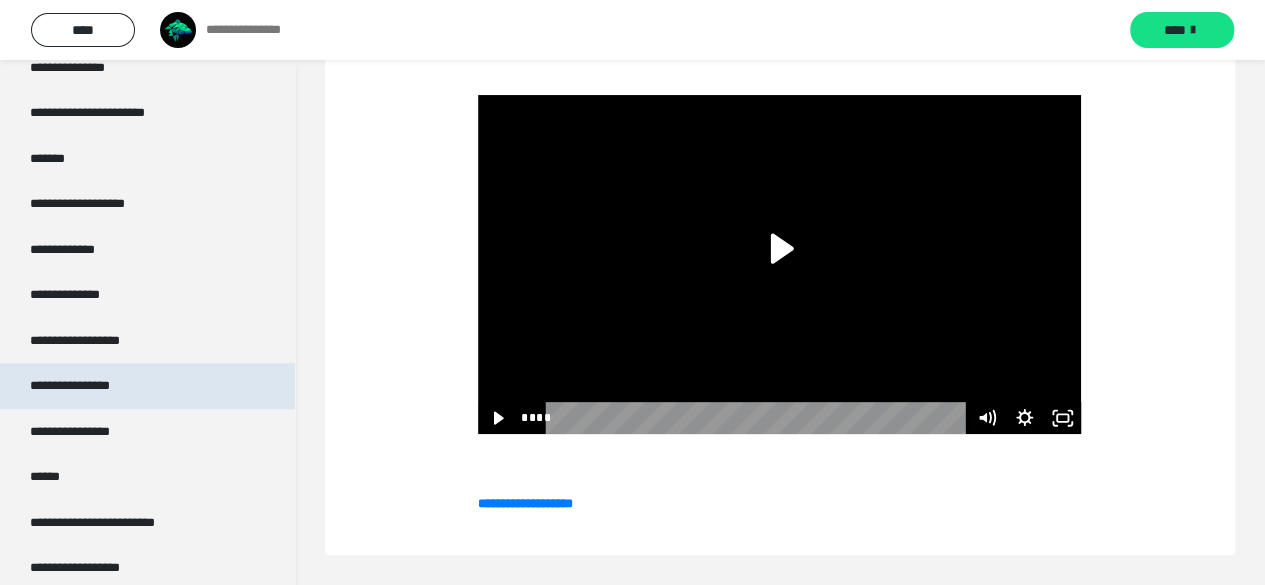 drag, startPoint x: 83, startPoint y: 395, endPoint x: 86, endPoint y: 405, distance: 10.440307 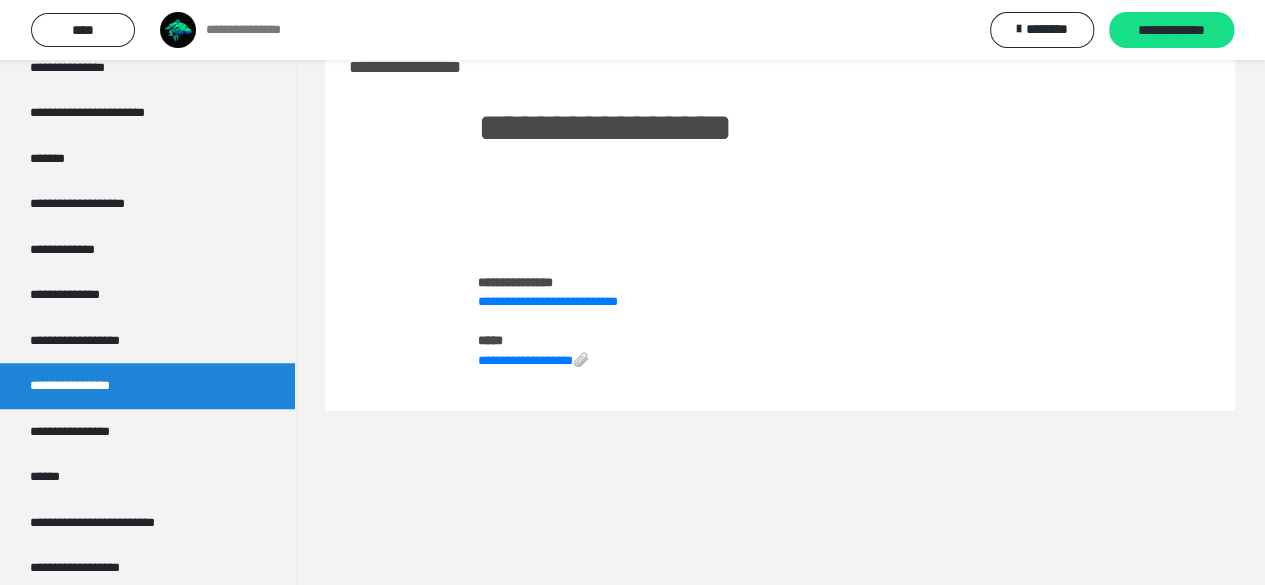 scroll, scrollTop: 60, scrollLeft: 0, axis: vertical 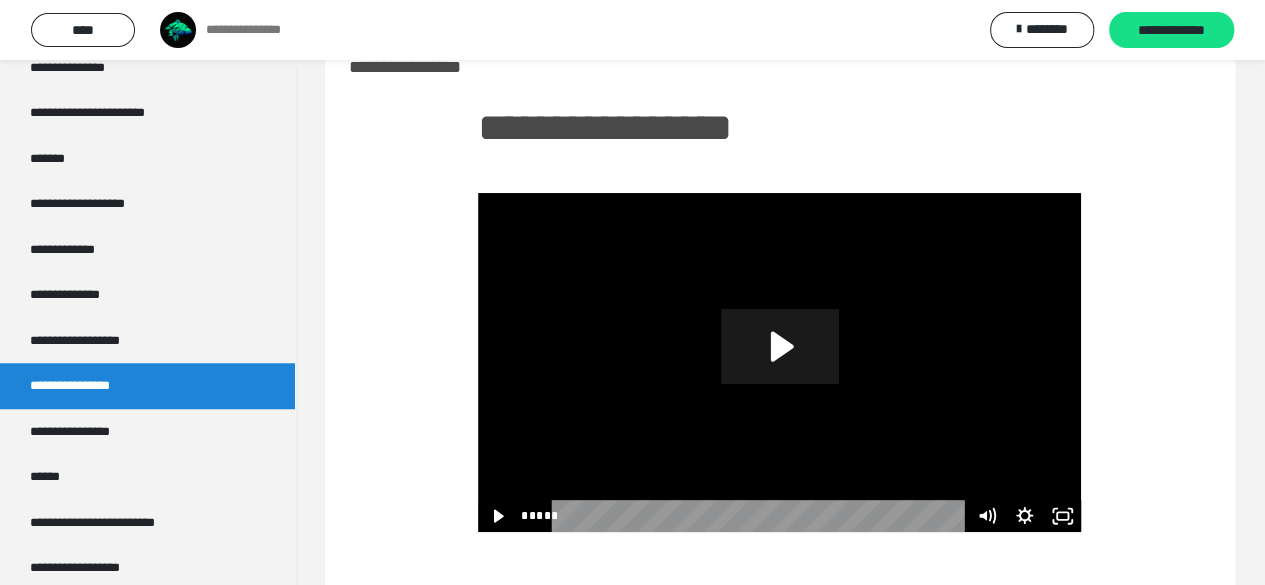 click 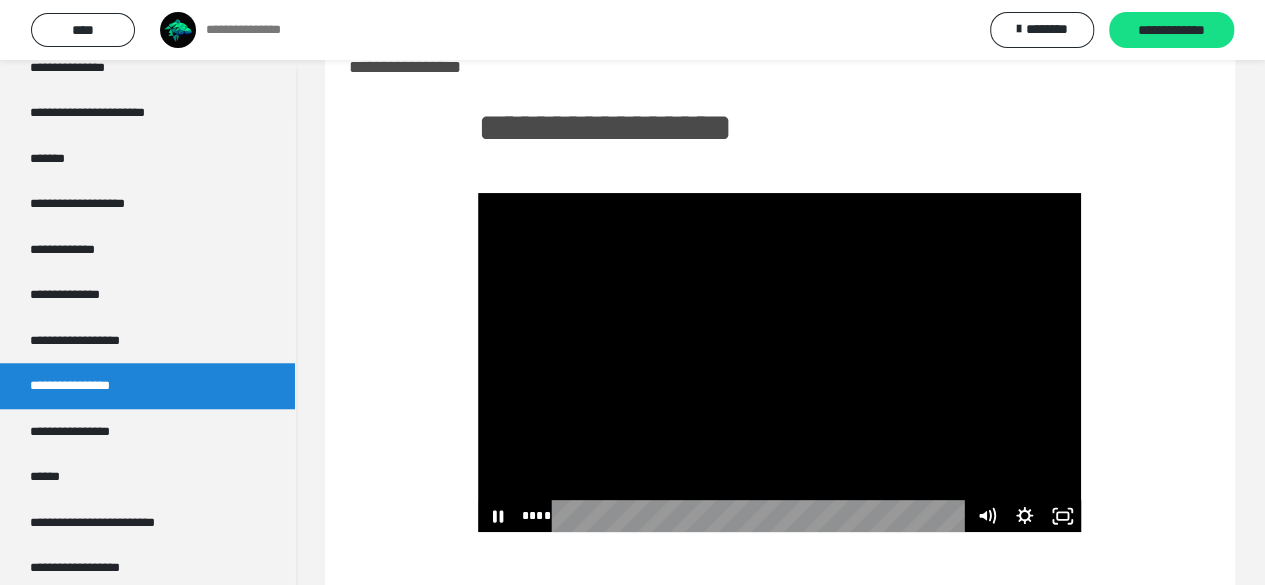 click at bounding box center [779, 362] 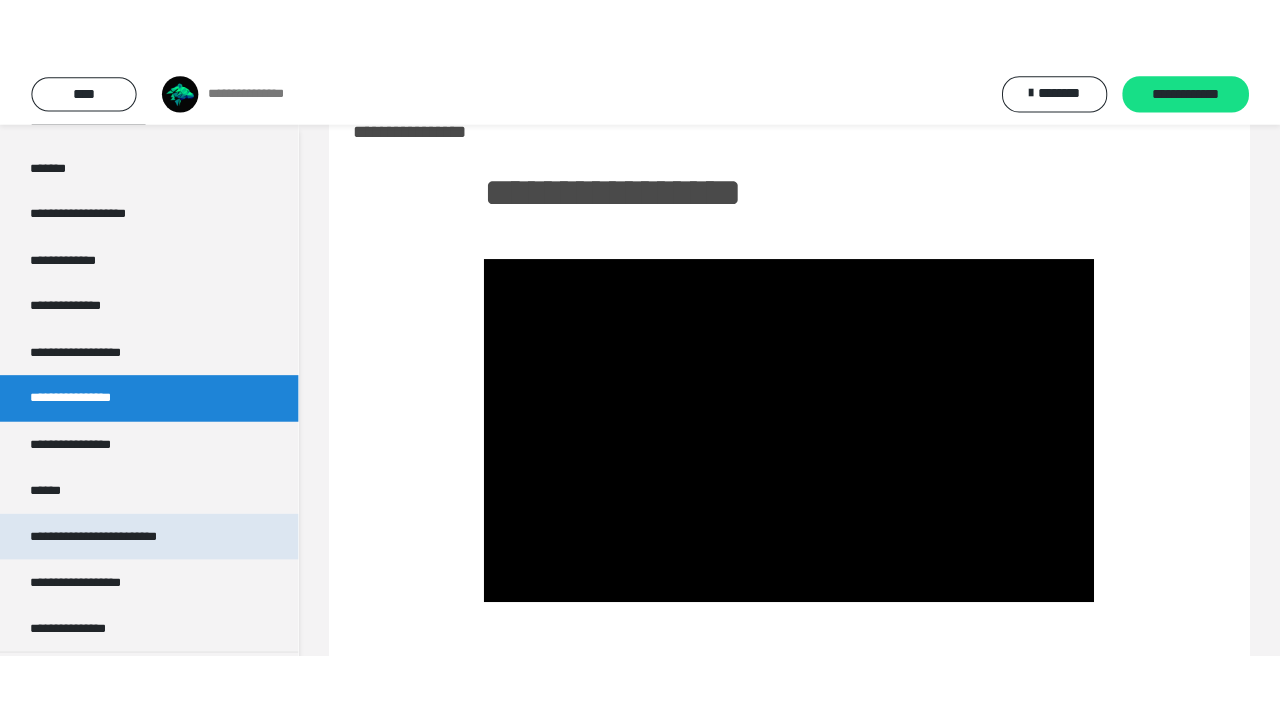 scroll, scrollTop: 894, scrollLeft: 0, axis: vertical 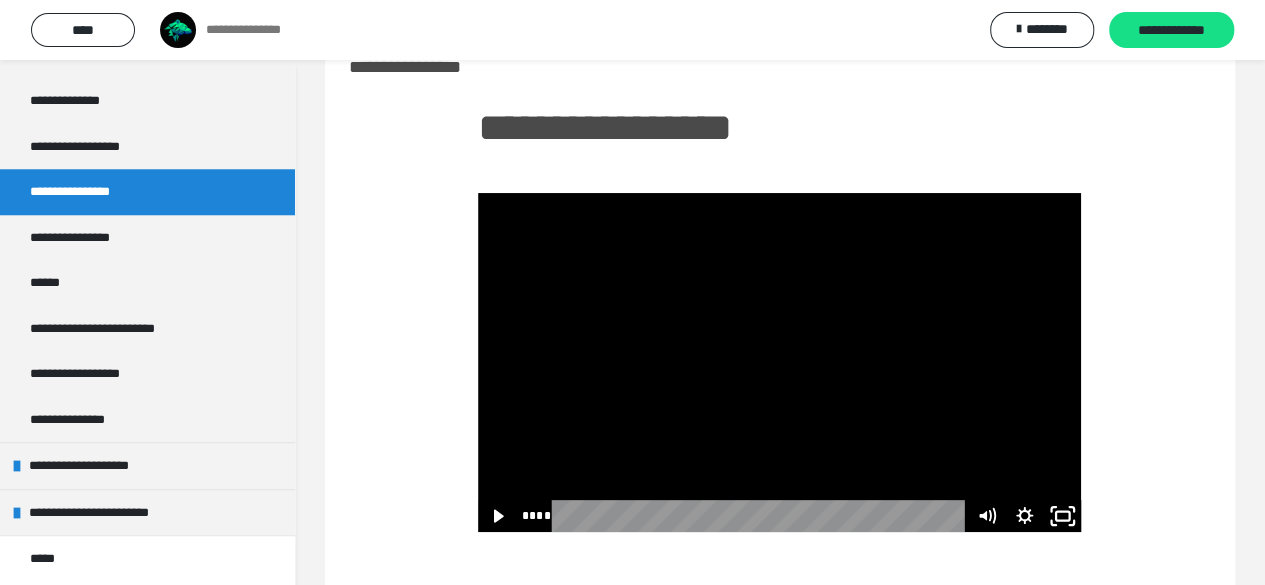drag, startPoint x: 1050, startPoint y: 517, endPoint x: 868, endPoint y: 503, distance: 182.53767 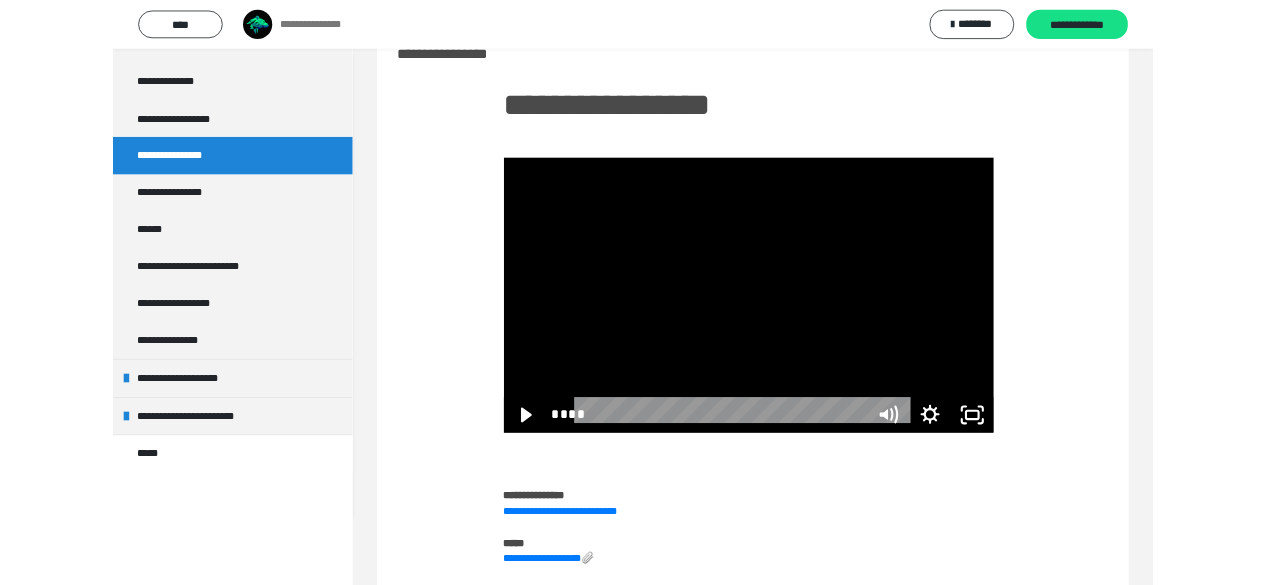 scroll, scrollTop: 760, scrollLeft: 0, axis: vertical 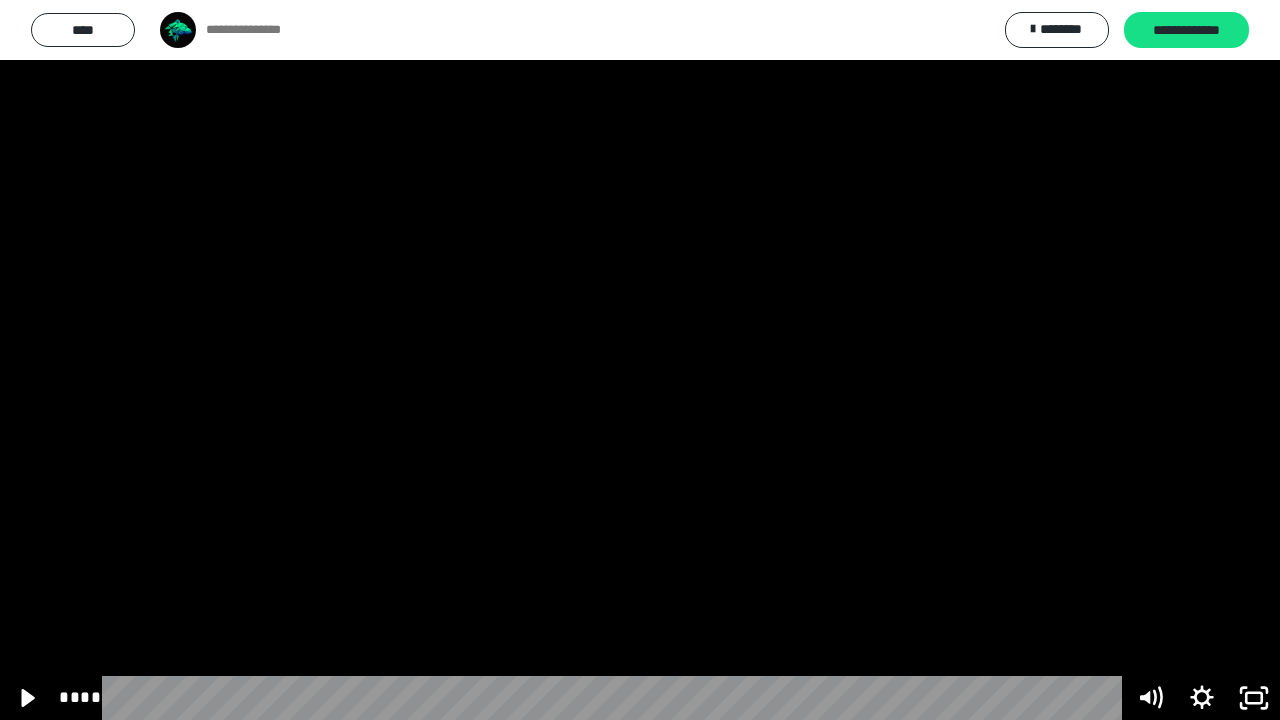 click at bounding box center [640, 360] 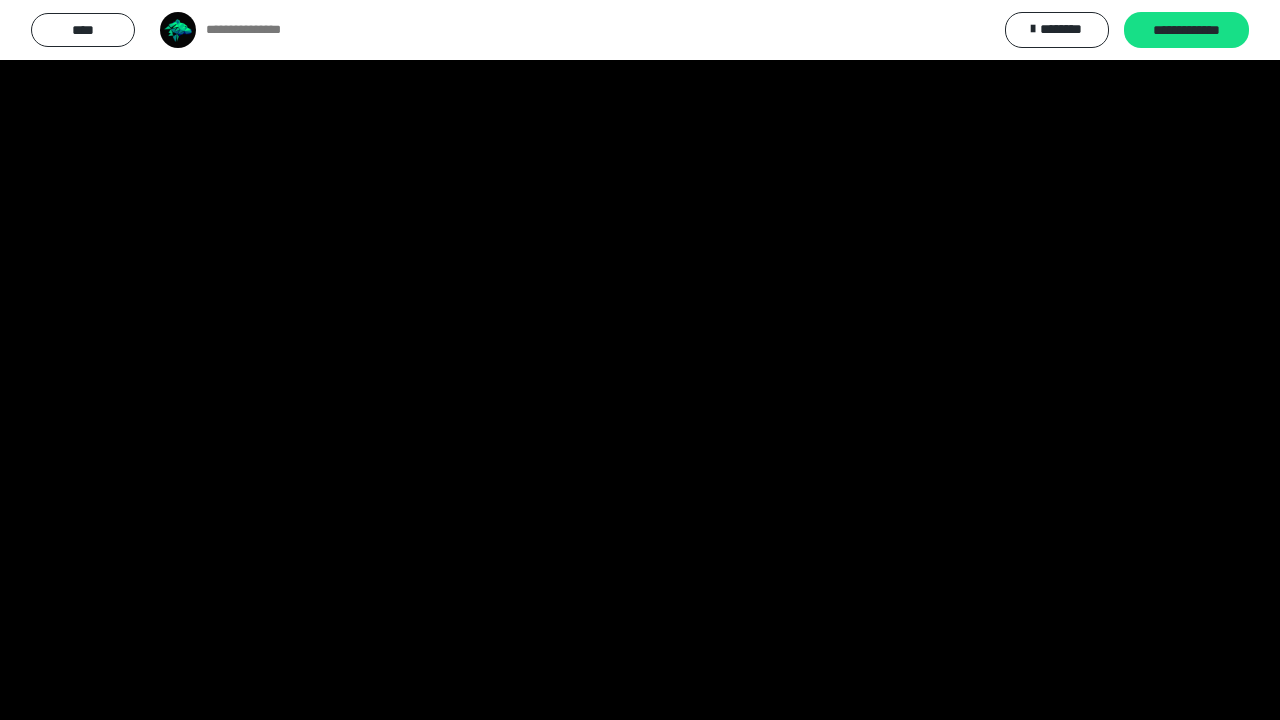 type 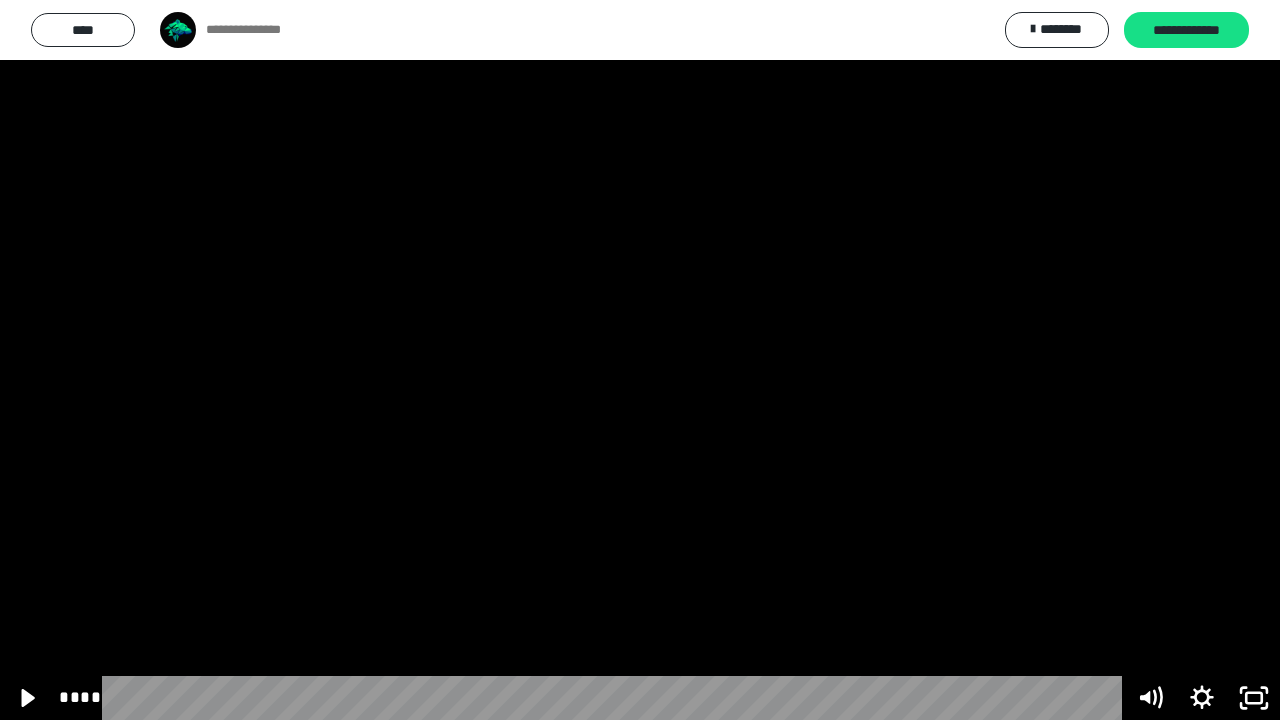 click at bounding box center [640, 360] 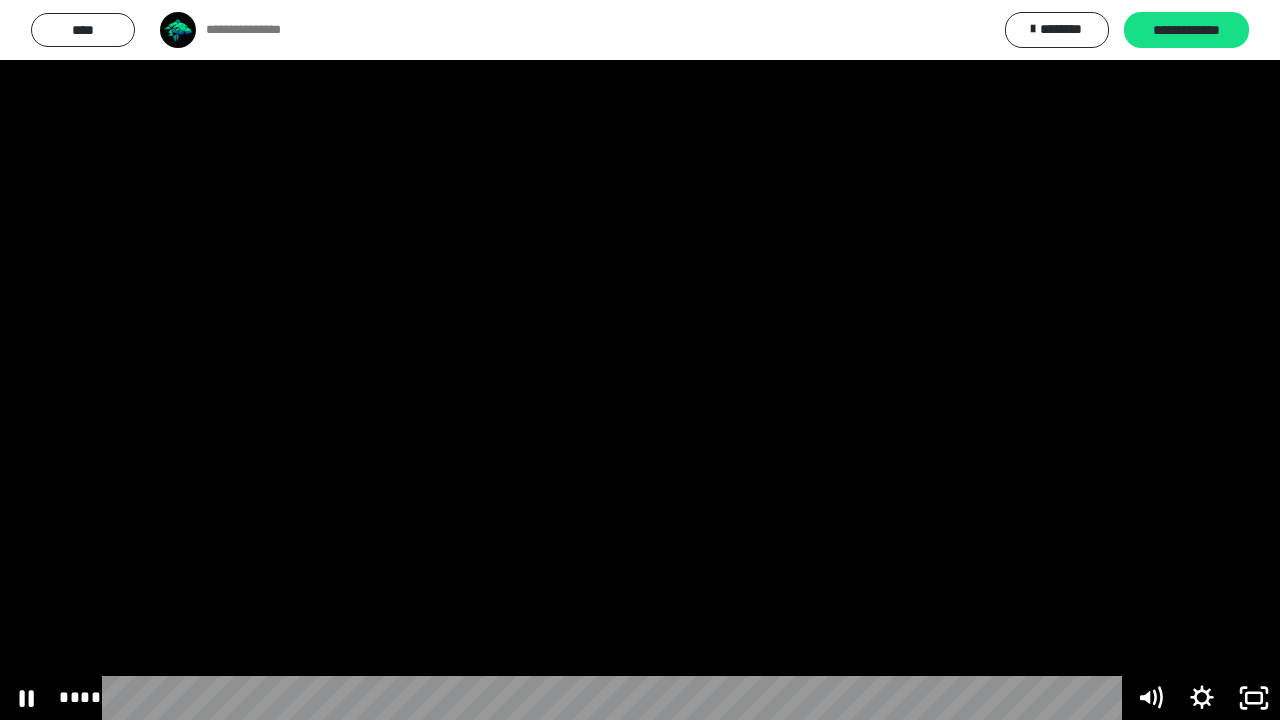 click at bounding box center (640, 360) 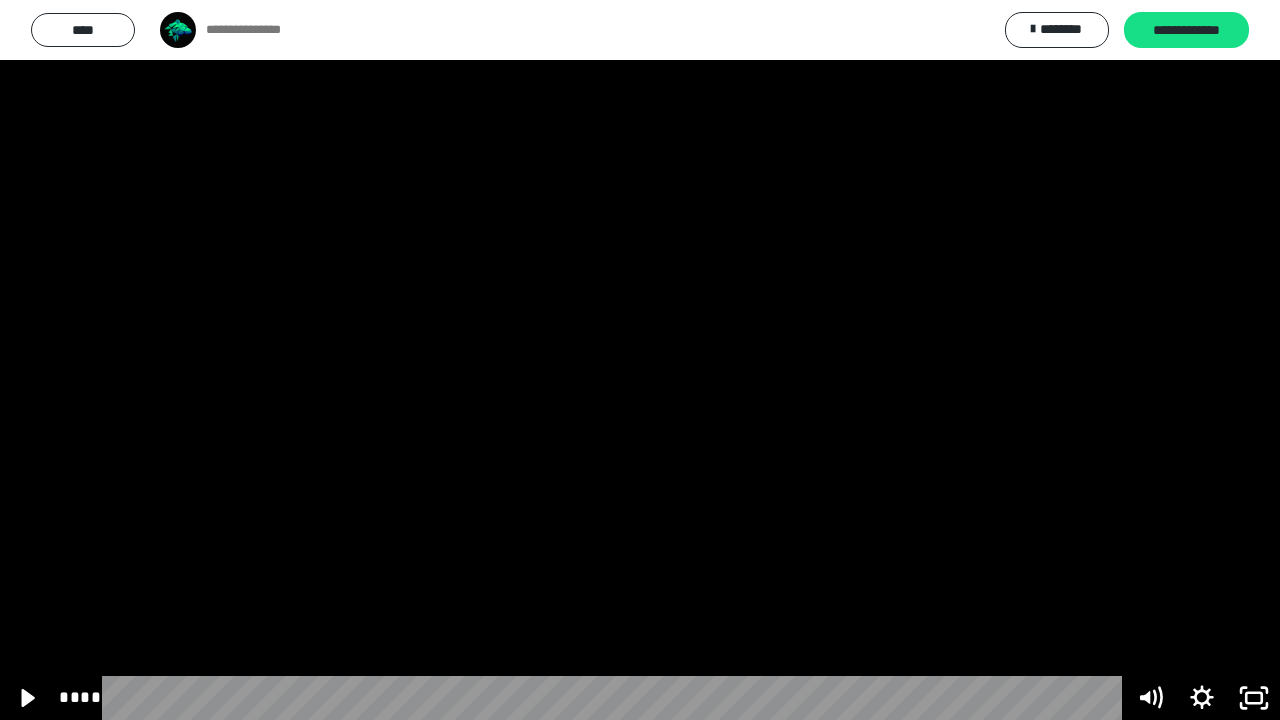click 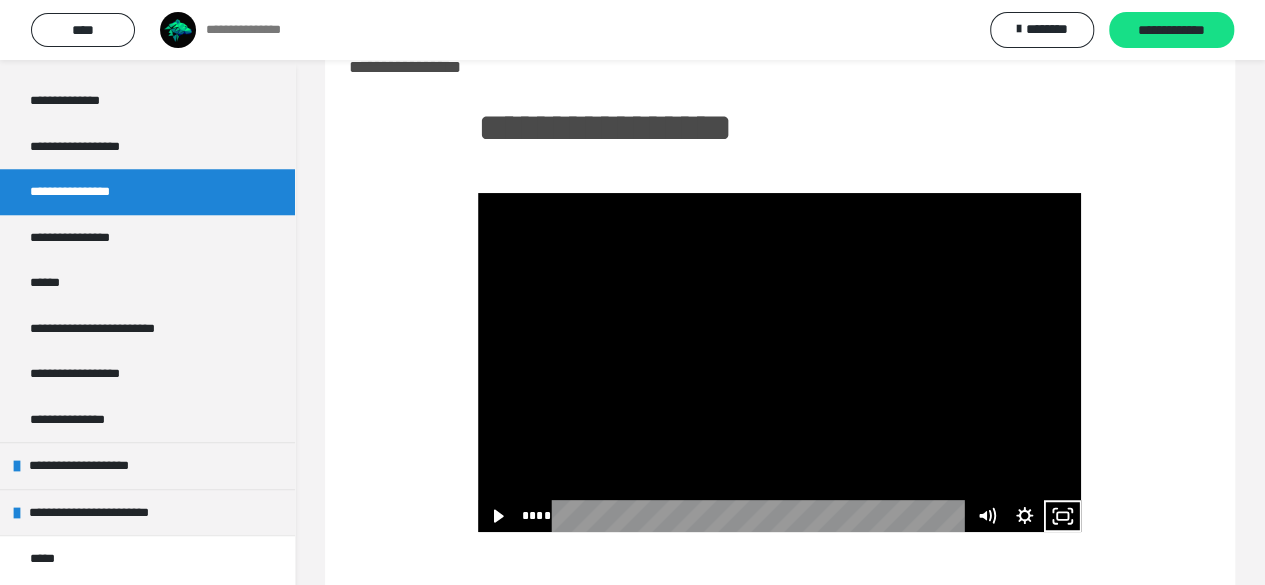 click 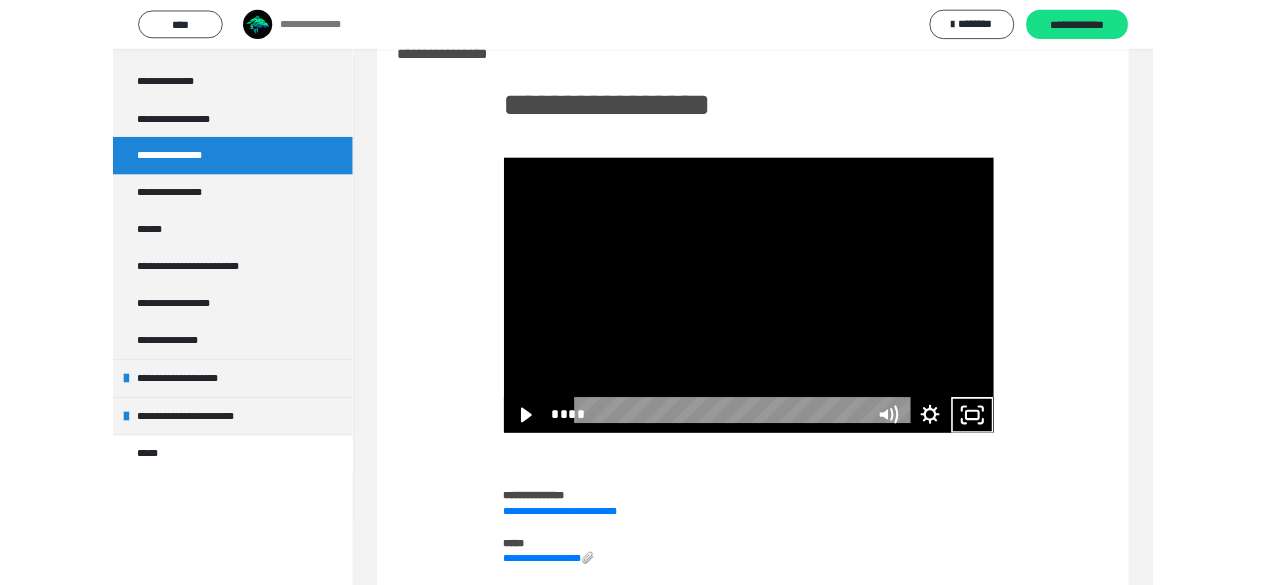scroll, scrollTop: 760, scrollLeft: 0, axis: vertical 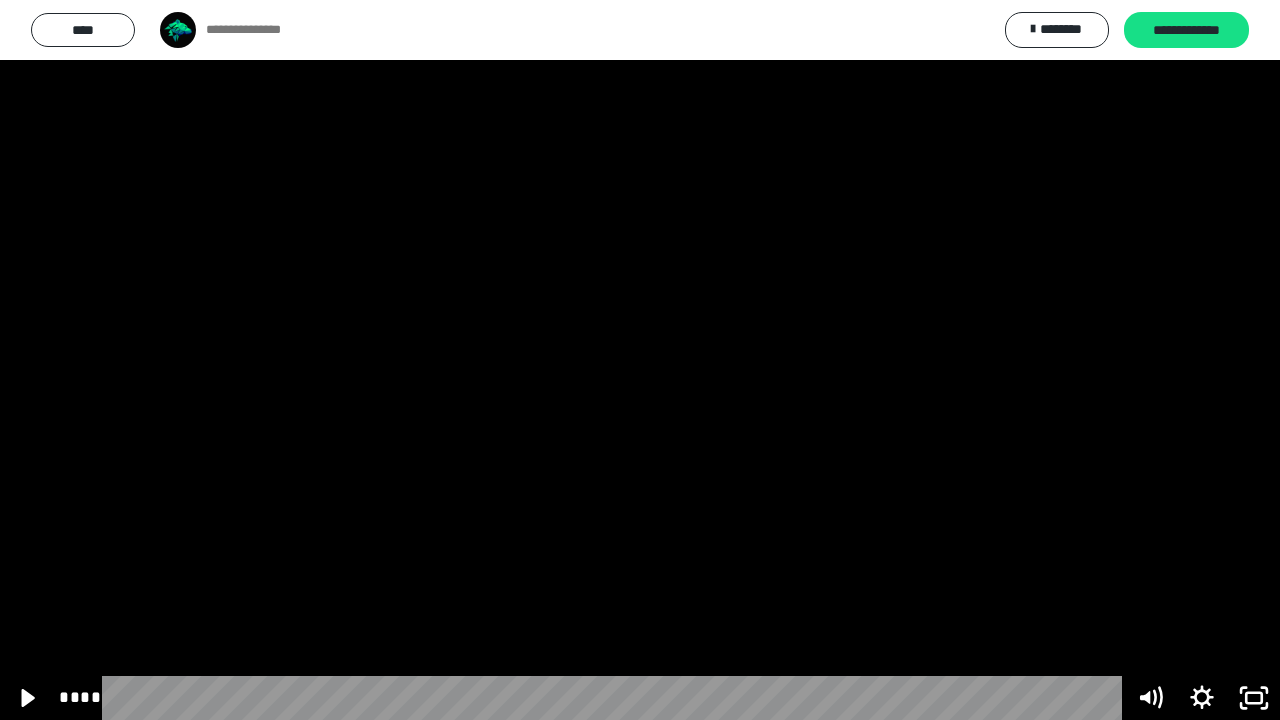 click at bounding box center (640, 360) 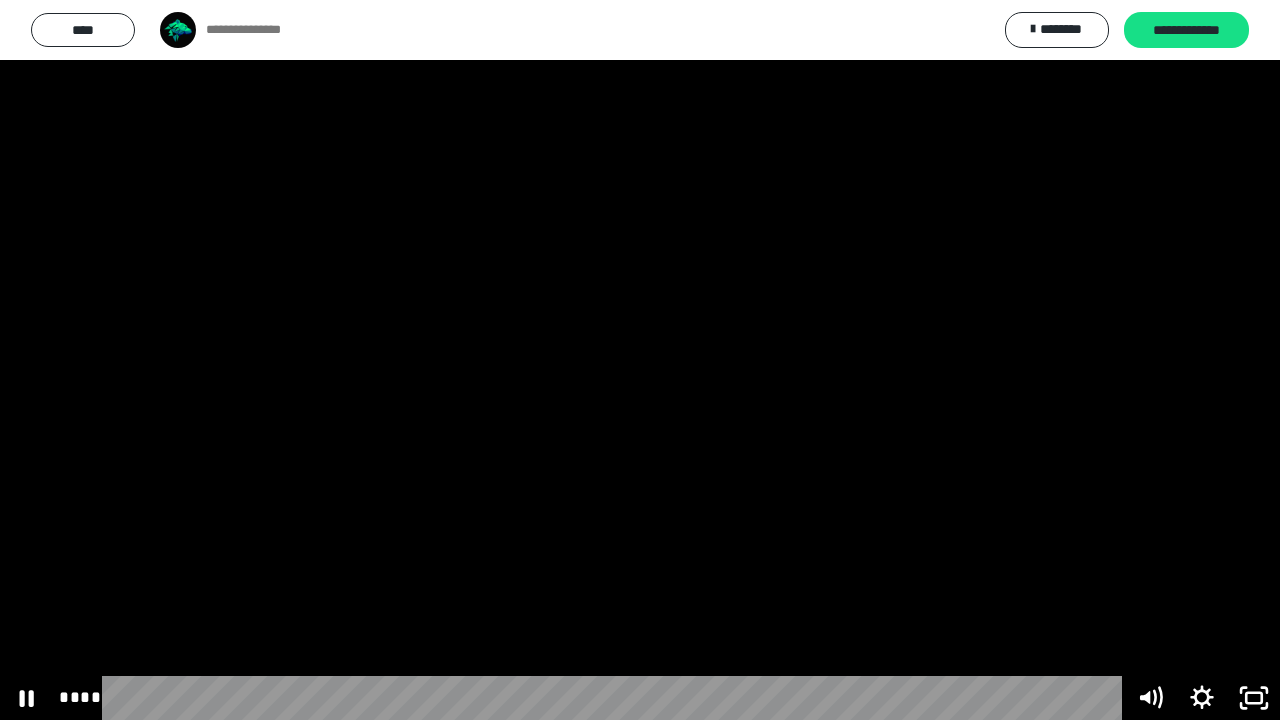 click at bounding box center [640, 360] 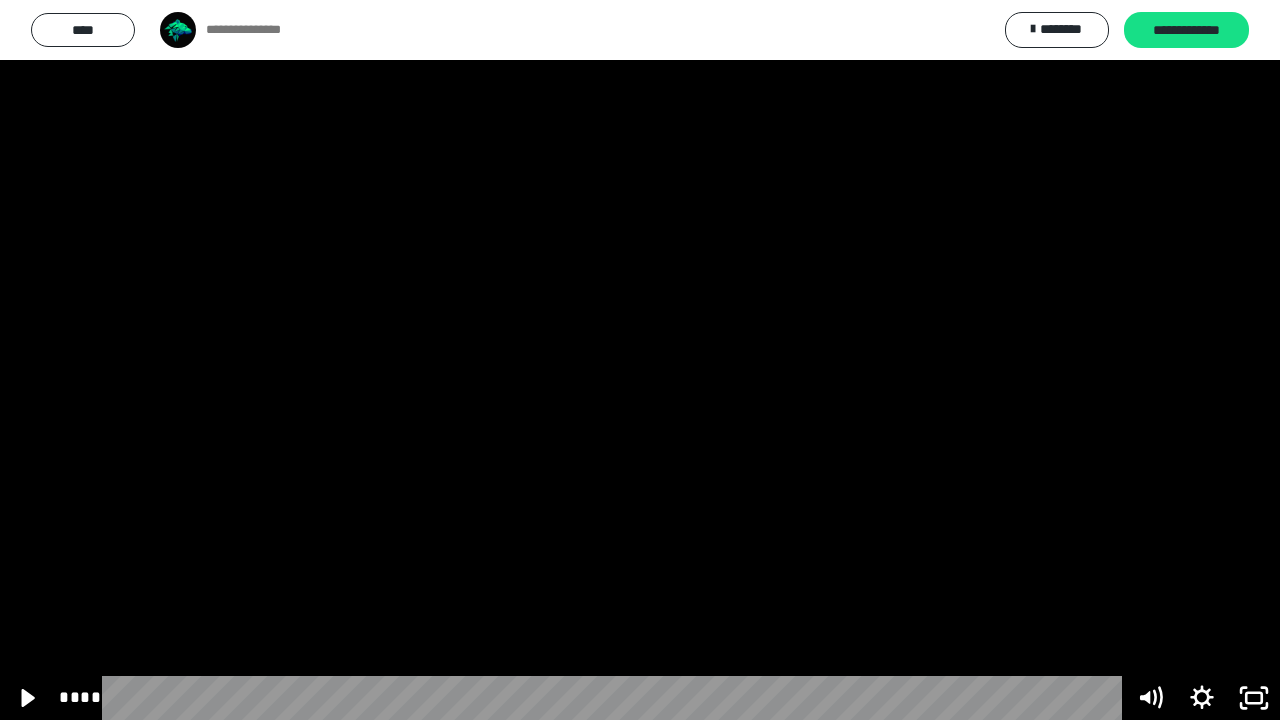 click at bounding box center (640, 360) 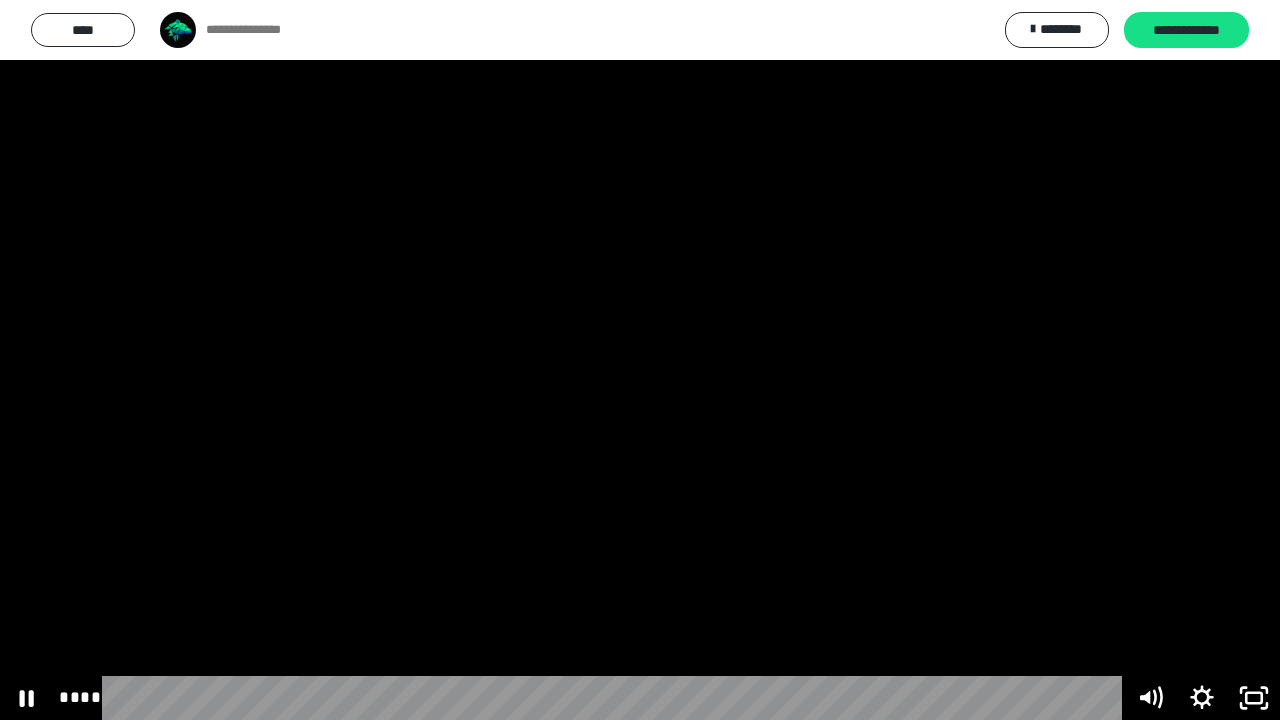 click at bounding box center [640, 360] 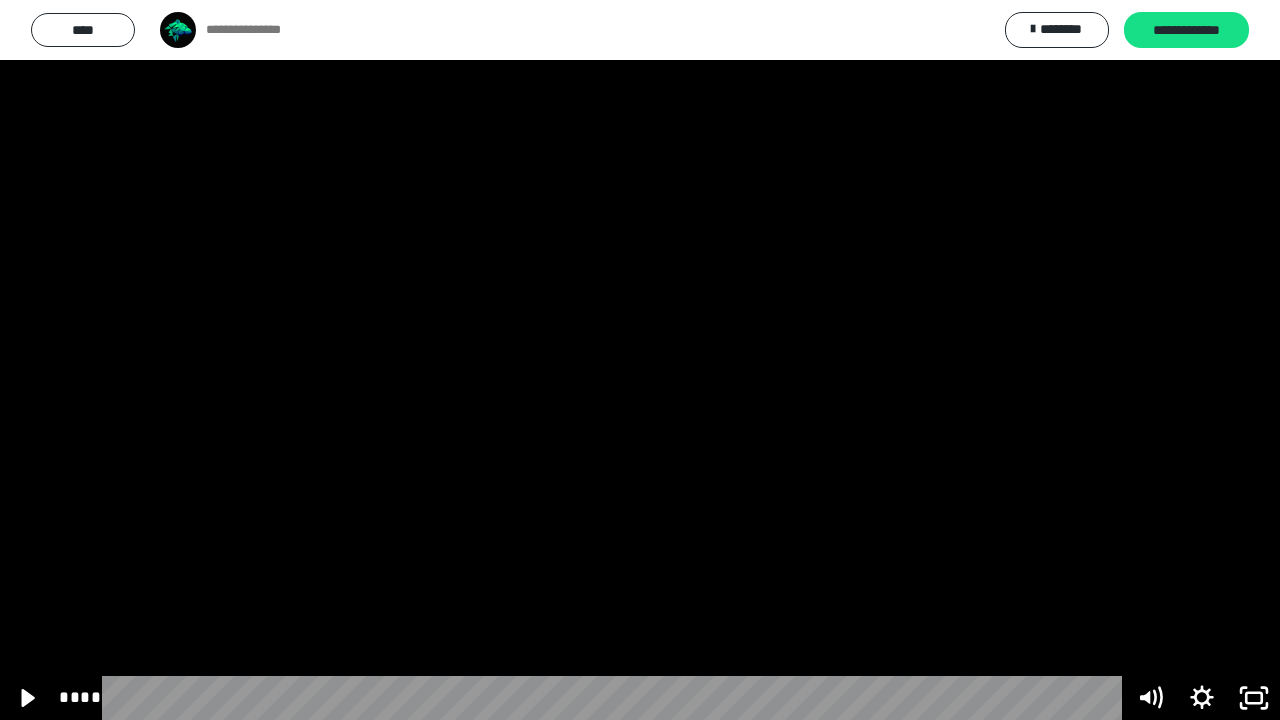 click at bounding box center [640, 360] 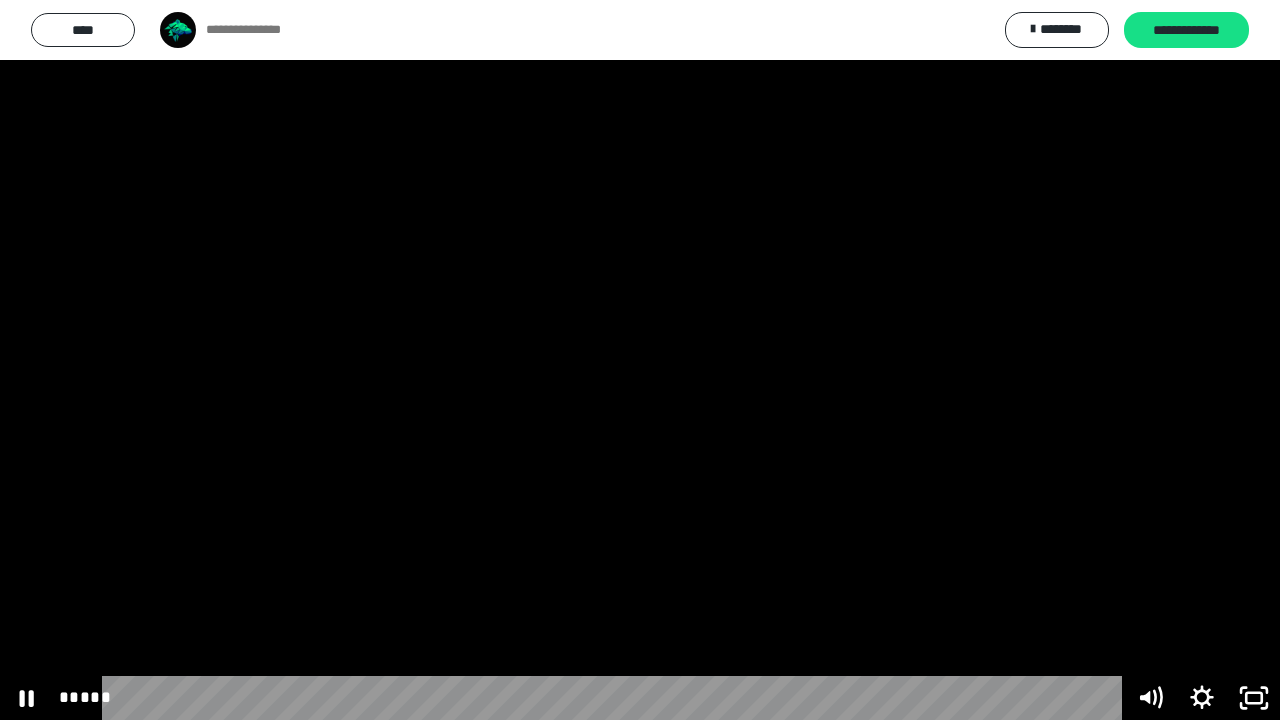 click at bounding box center [640, 360] 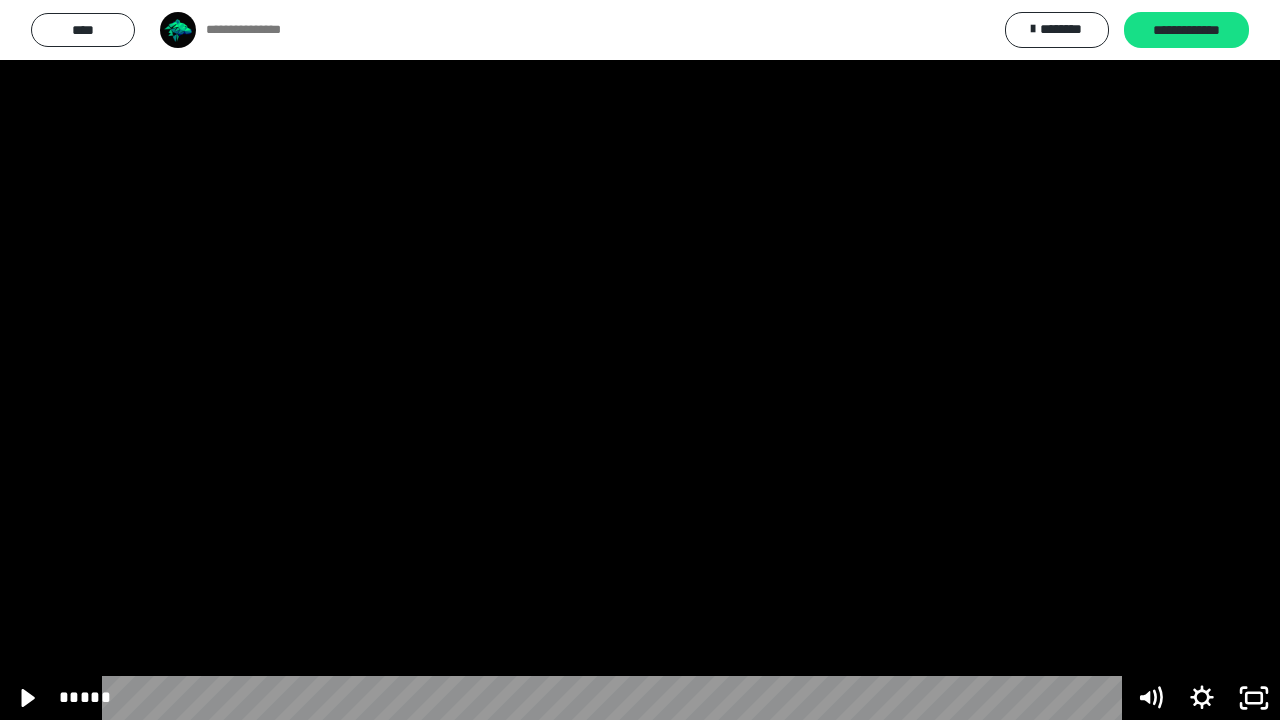 click at bounding box center [640, 360] 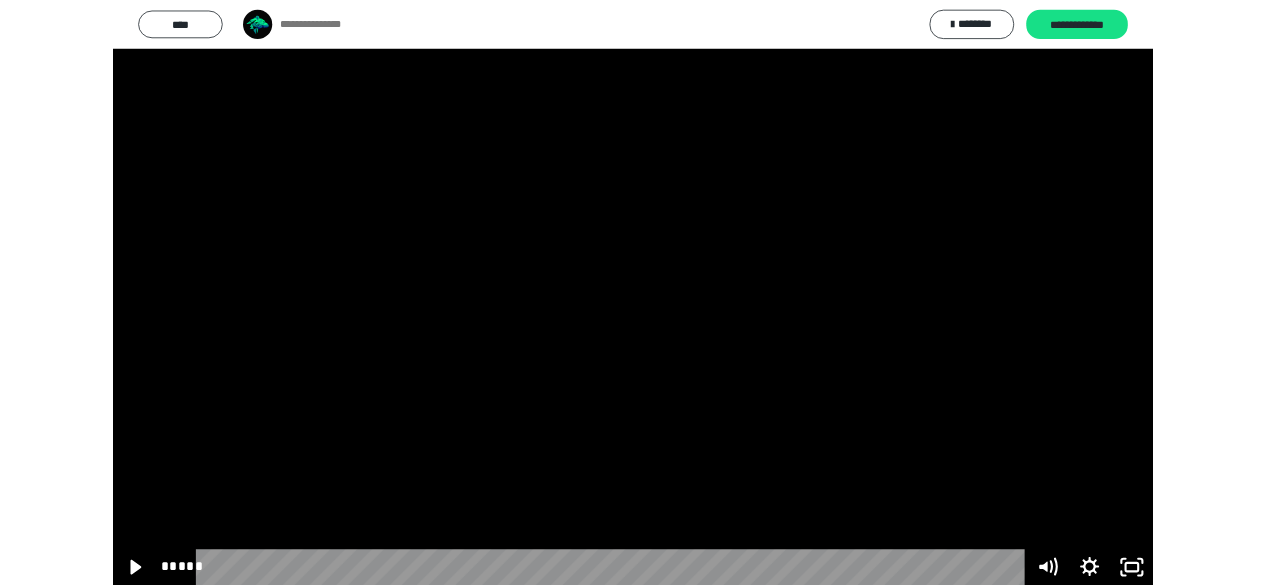 scroll, scrollTop: 894, scrollLeft: 0, axis: vertical 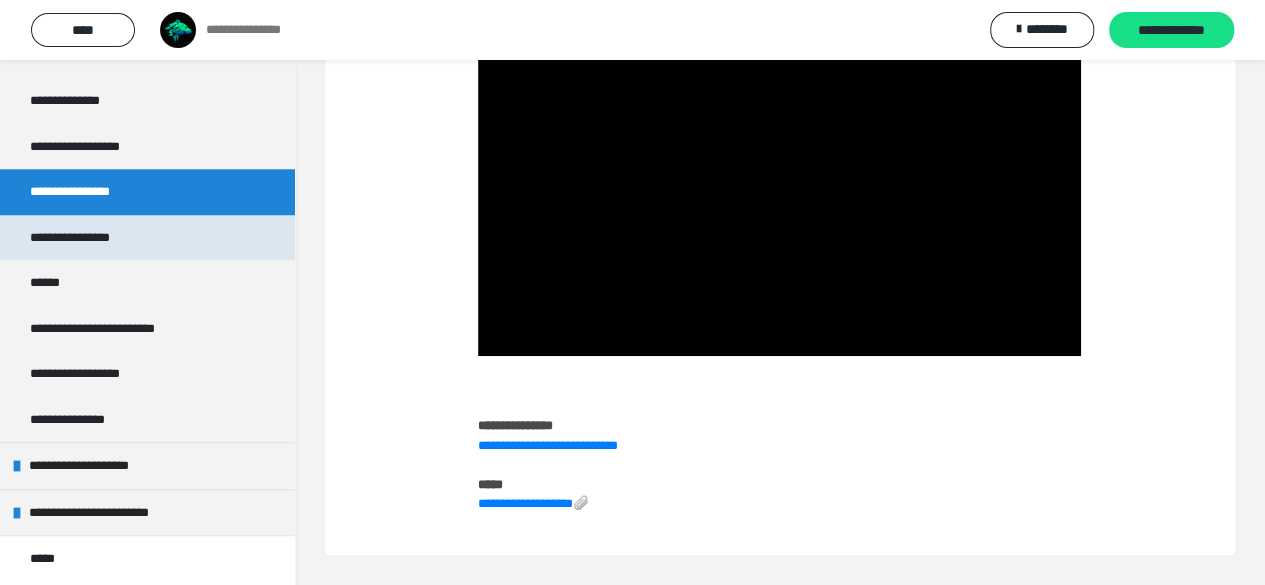 click on "**********" at bounding box center (80, 238) 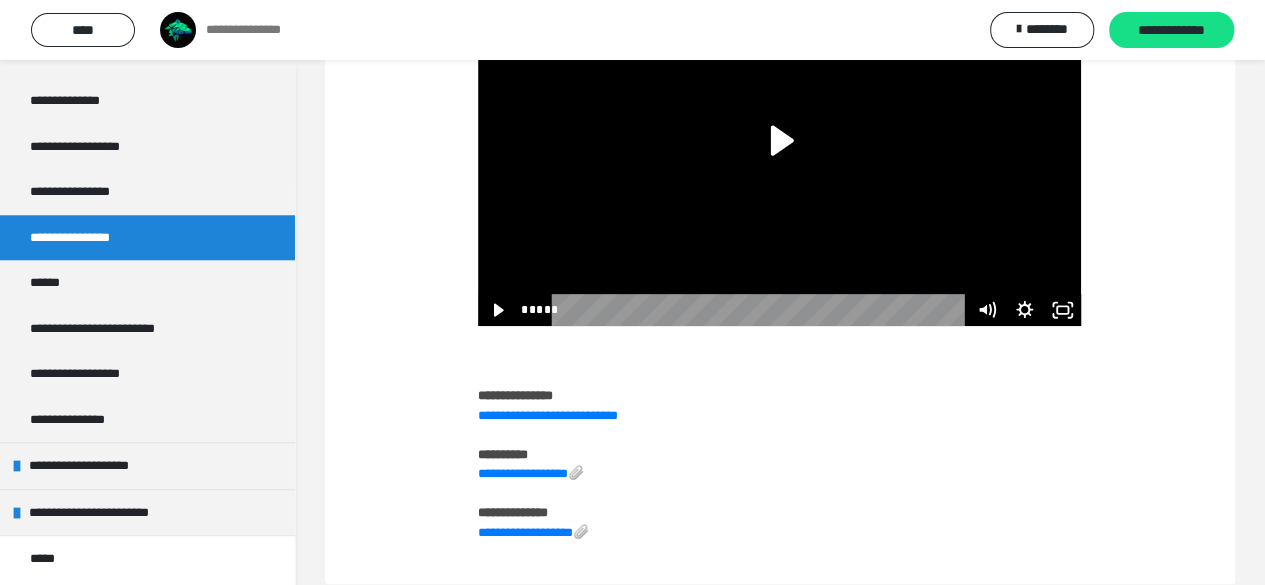 scroll, scrollTop: 294, scrollLeft: 0, axis: vertical 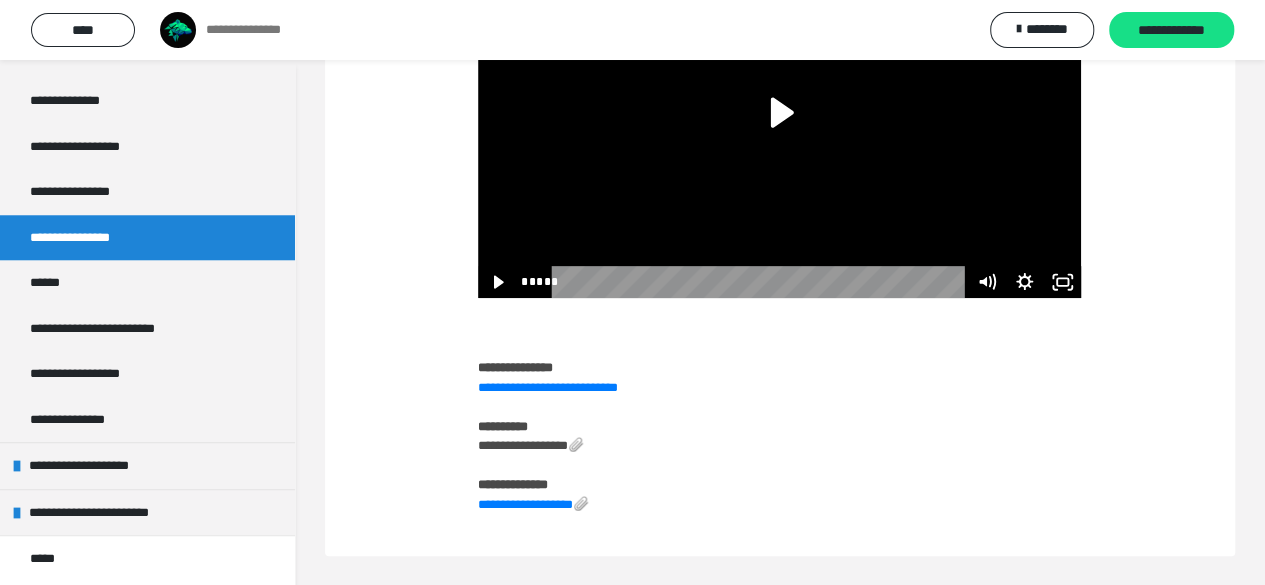 click on "**********" at bounding box center (531, 445) 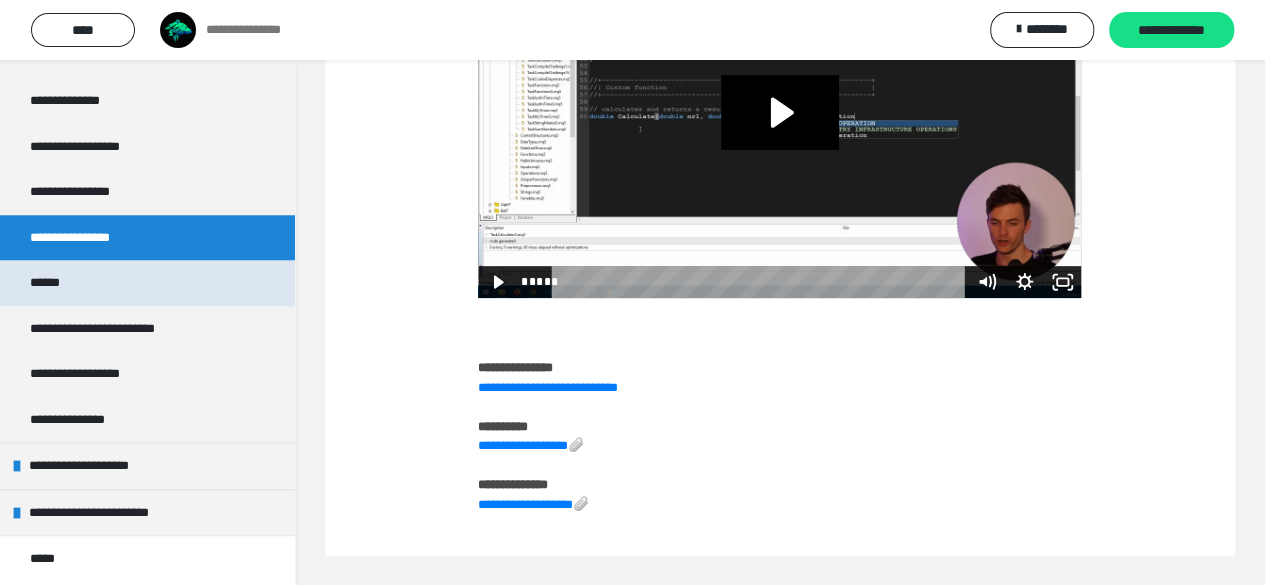 drag, startPoint x: 78, startPoint y: 279, endPoint x: 104, endPoint y: 285, distance: 26.683329 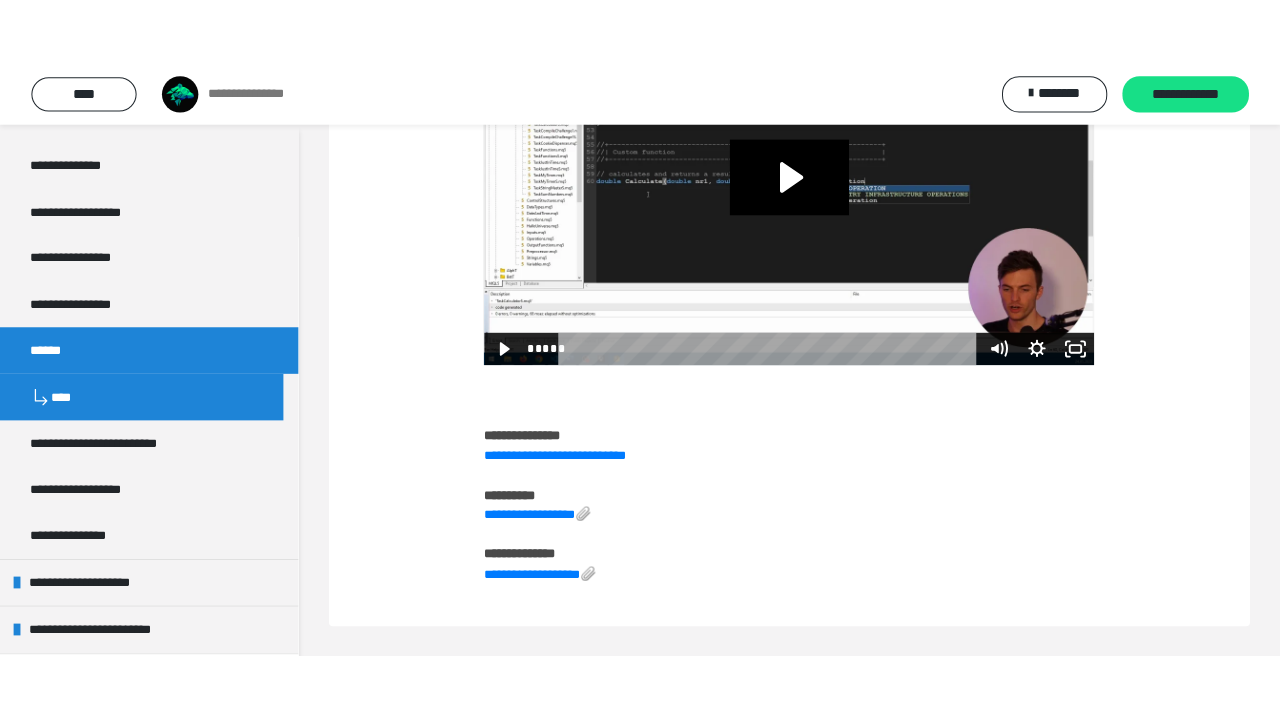 scroll, scrollTop: 60, scrollLeft: 0, axis: vertical 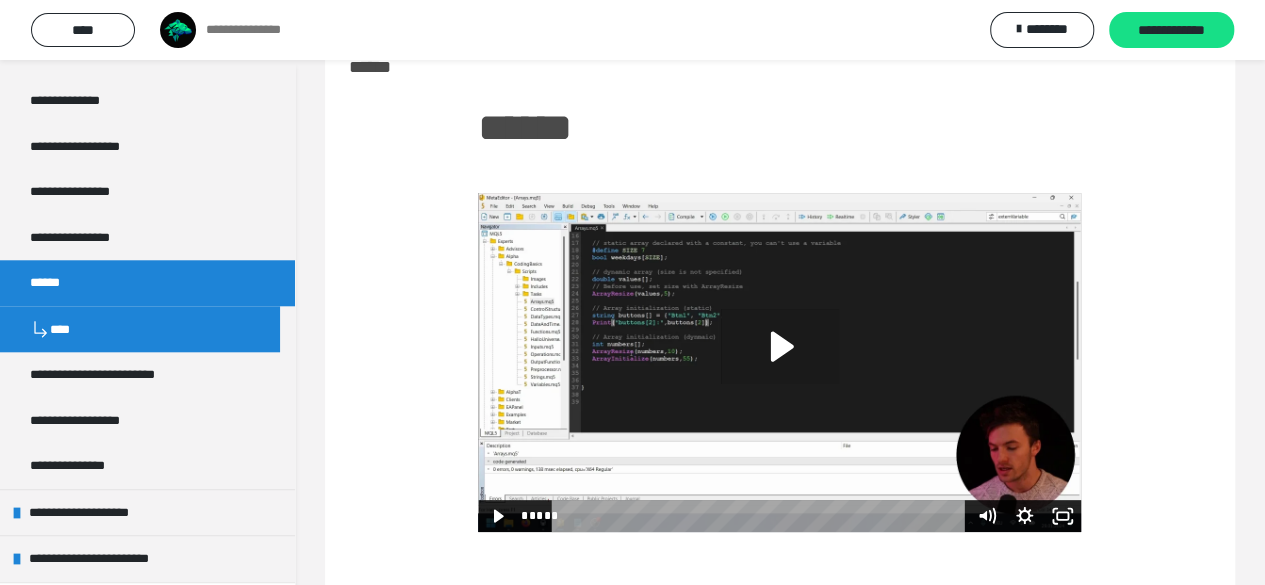 click 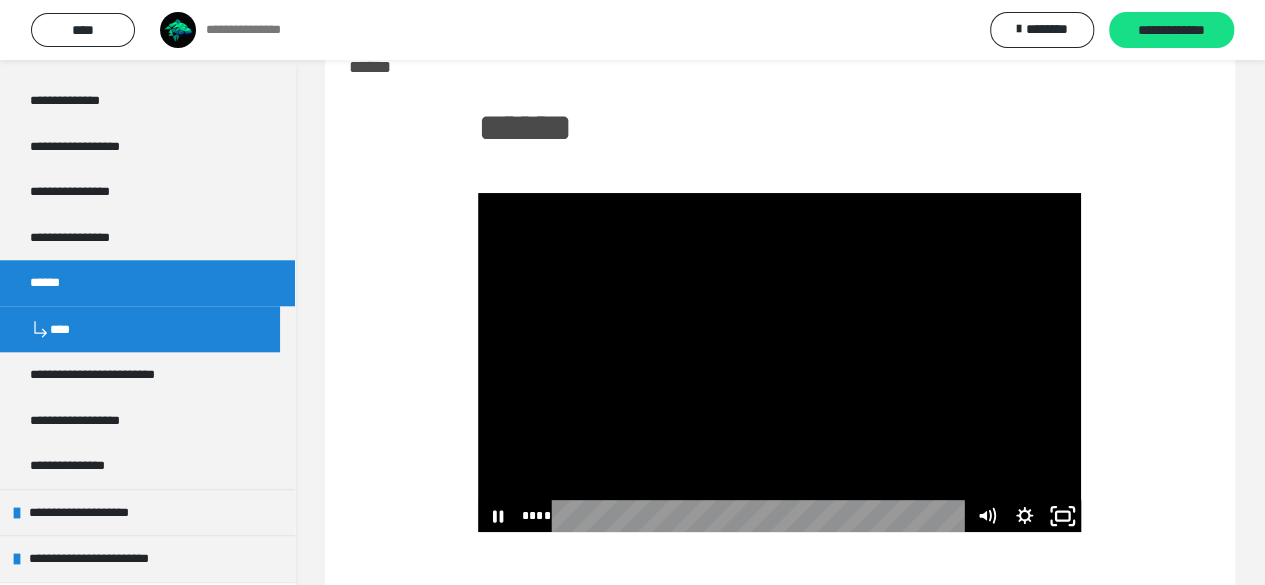 drag, startPoint x: 1065, startPoint y: 513, endPoint x: 1053, endPoint y: 592, distance: 79.9062 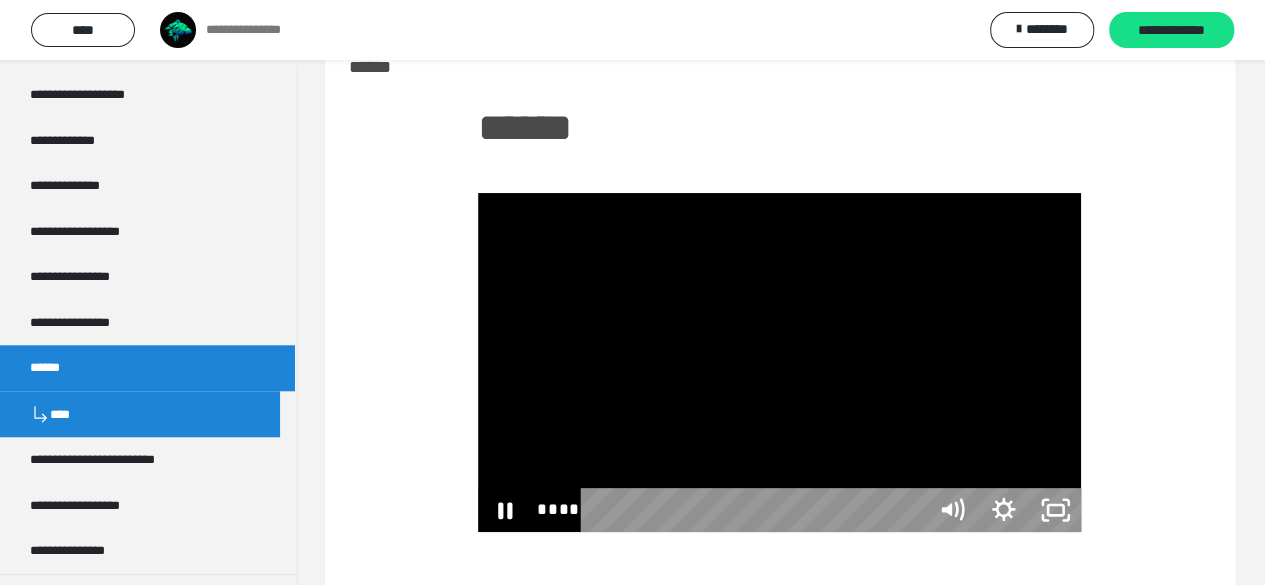 scroll, scrollTop: 806, scrollLeft: 0, axis: vertical 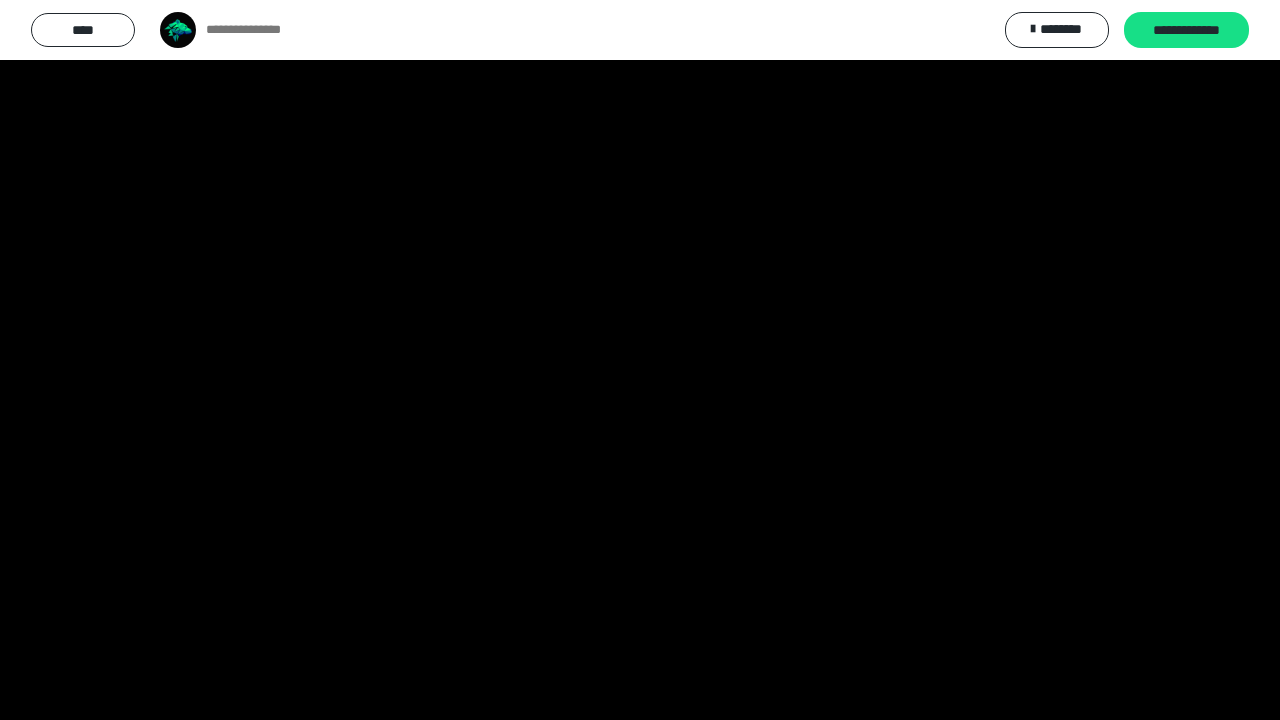 type 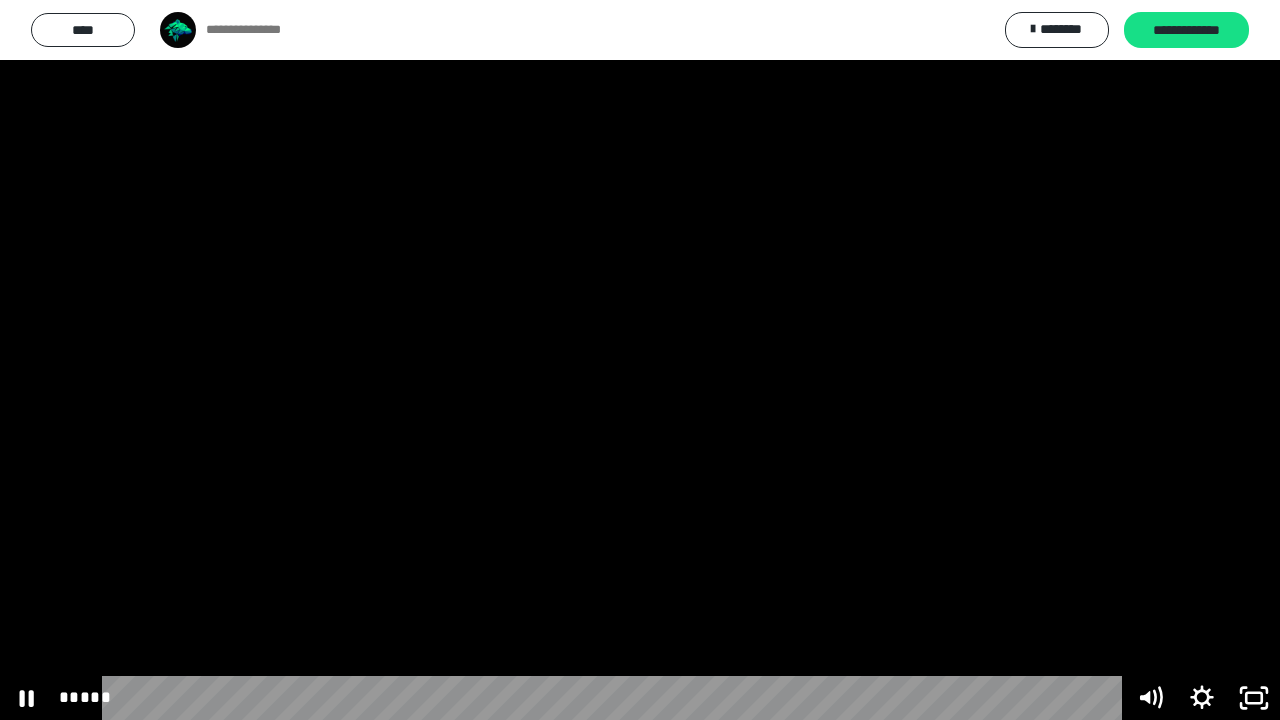click at bounding box center (640, 360) 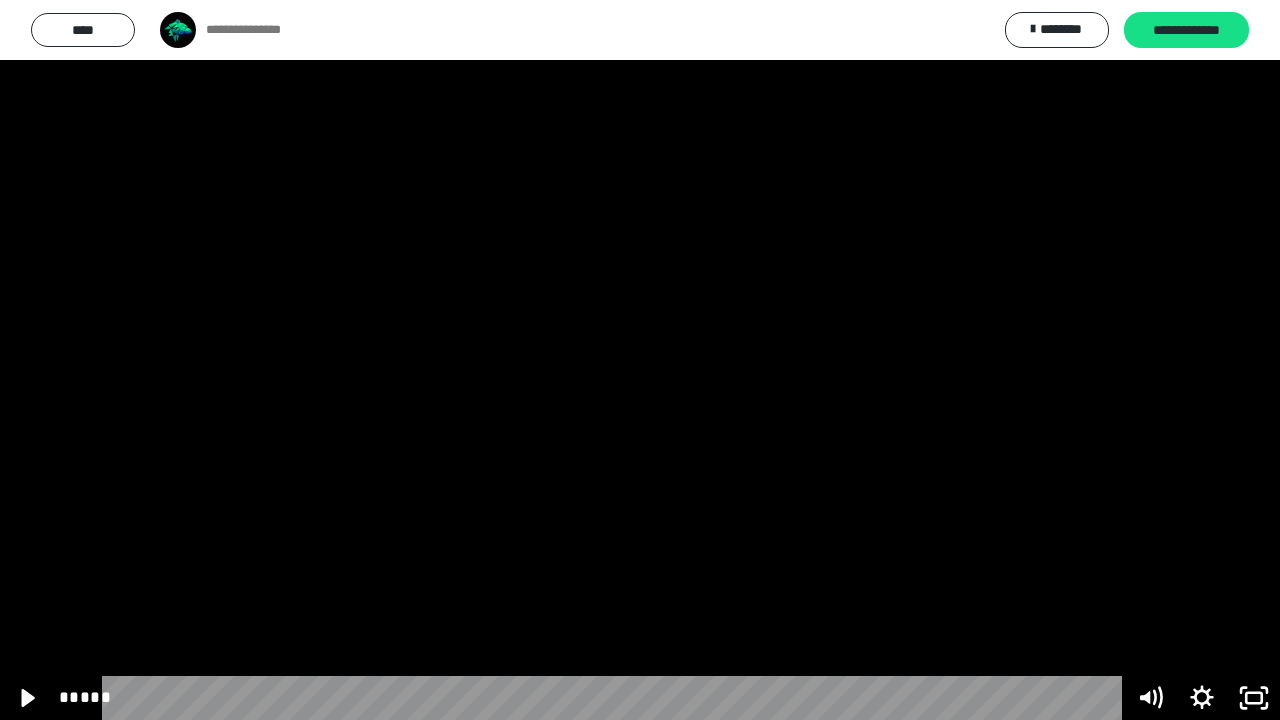 click at bounding box center [640, 360] 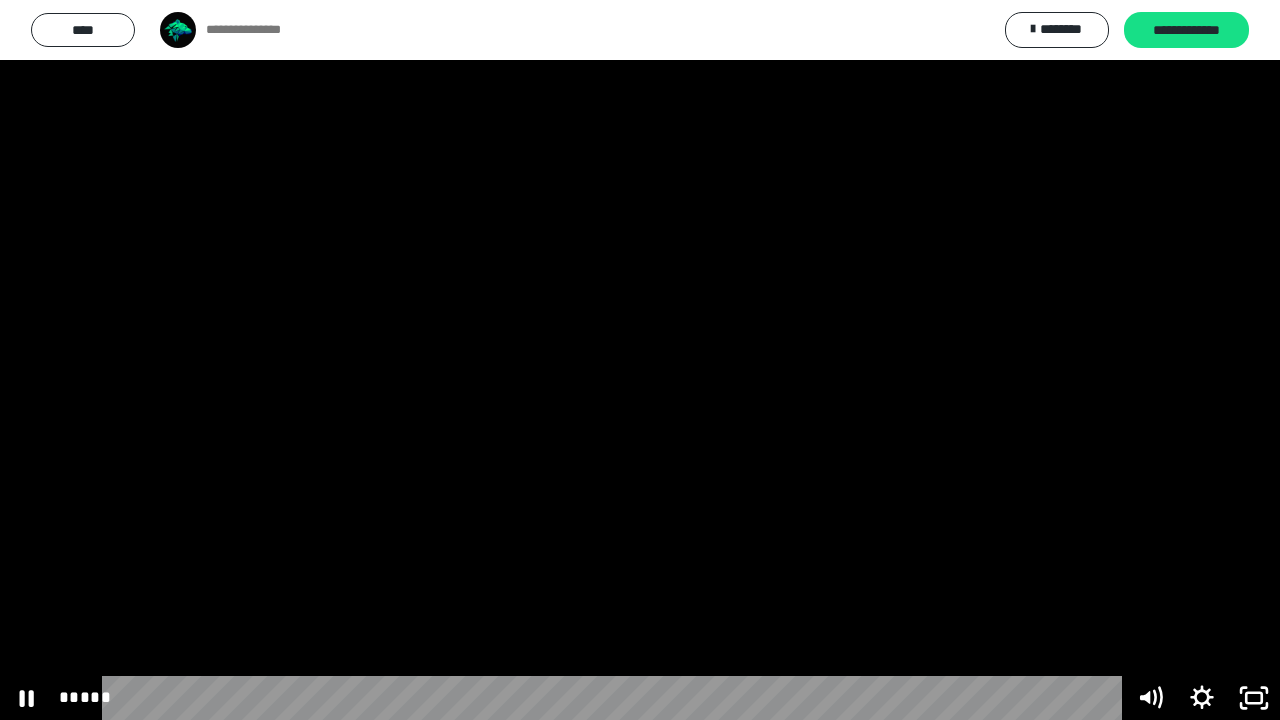click at bounding box center [640, 360] 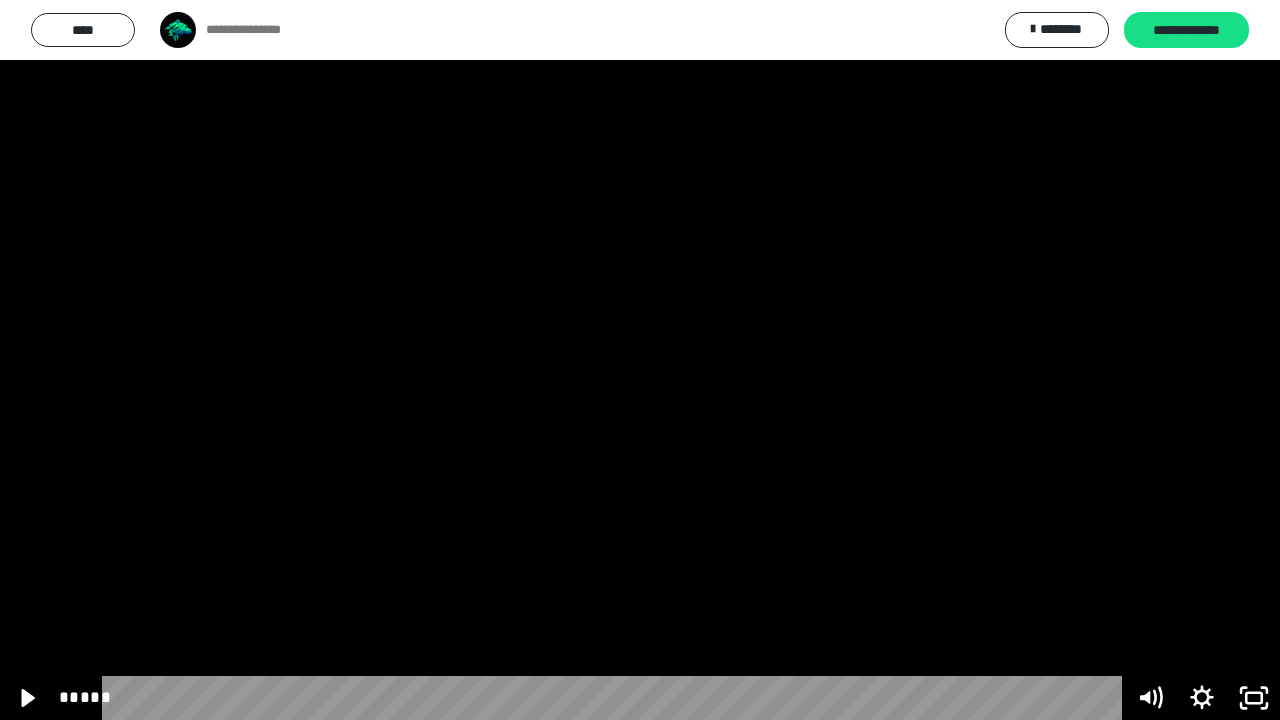 click at bounding box center [640, 360] 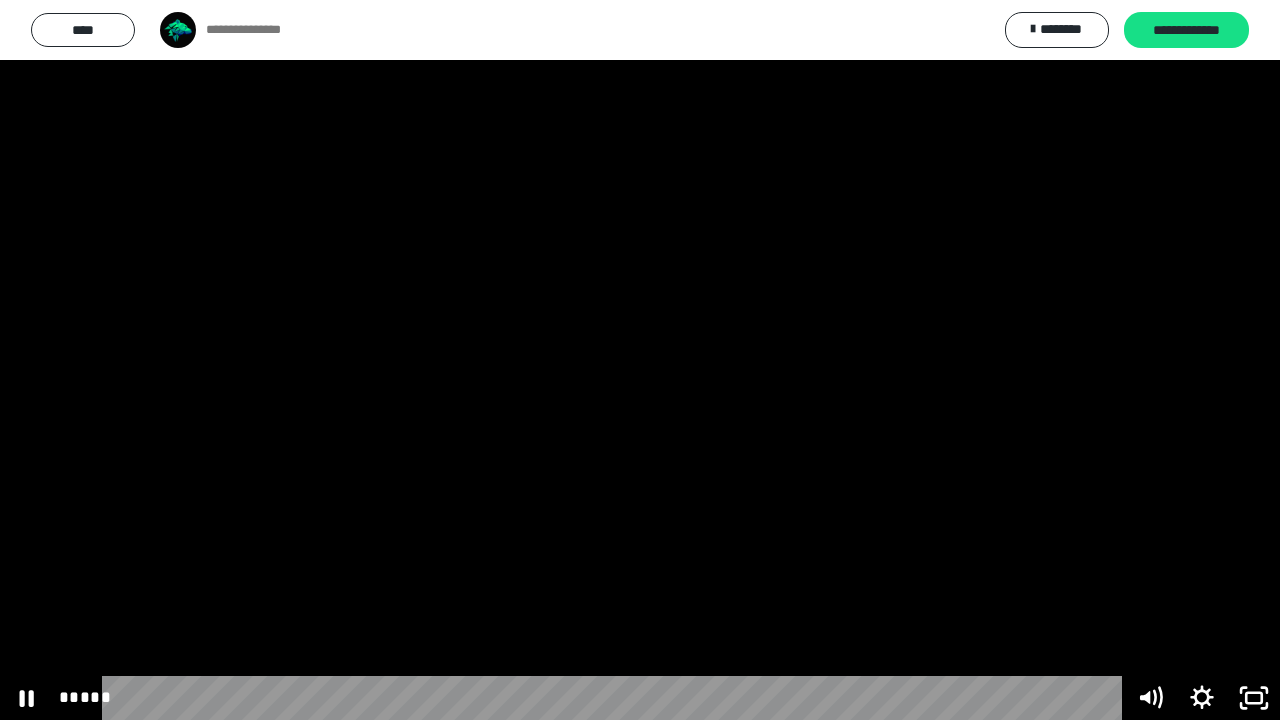 click at bounding box center (640, 360) 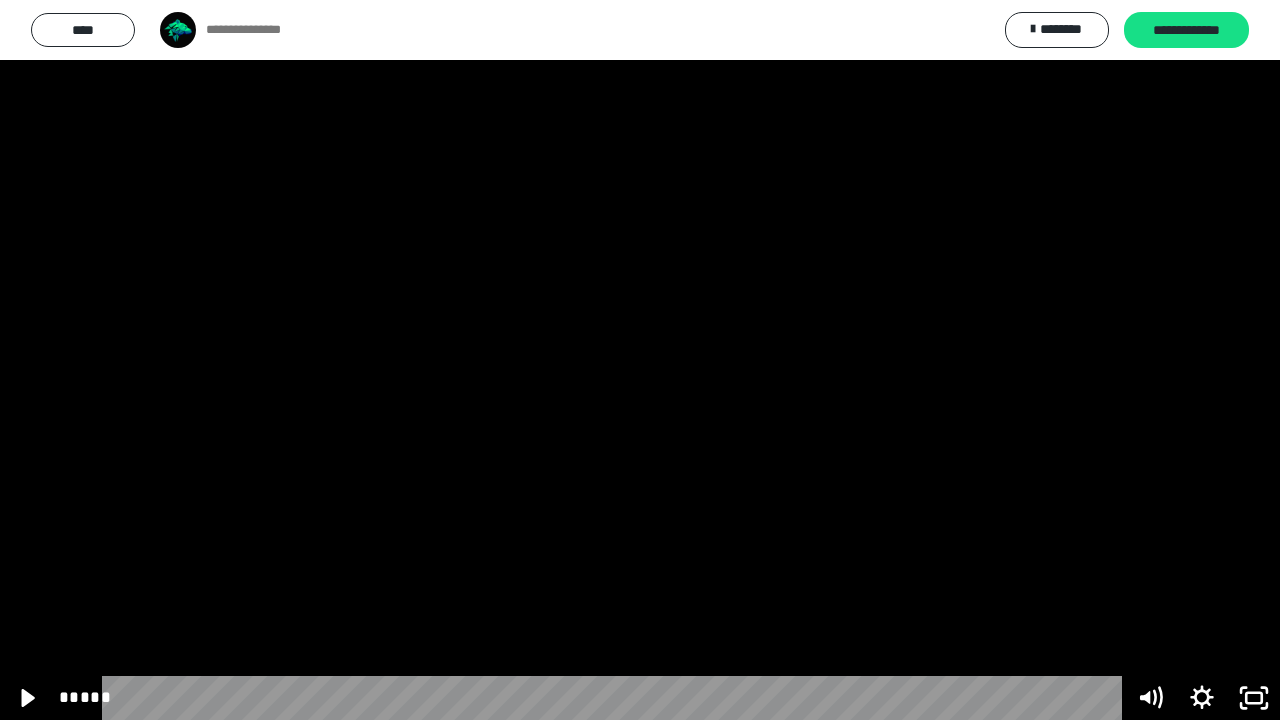 drag, startPoint x: 406, startPoint y: 334, endPoint x: 372, endPoint y: 300, distance: 48.08326 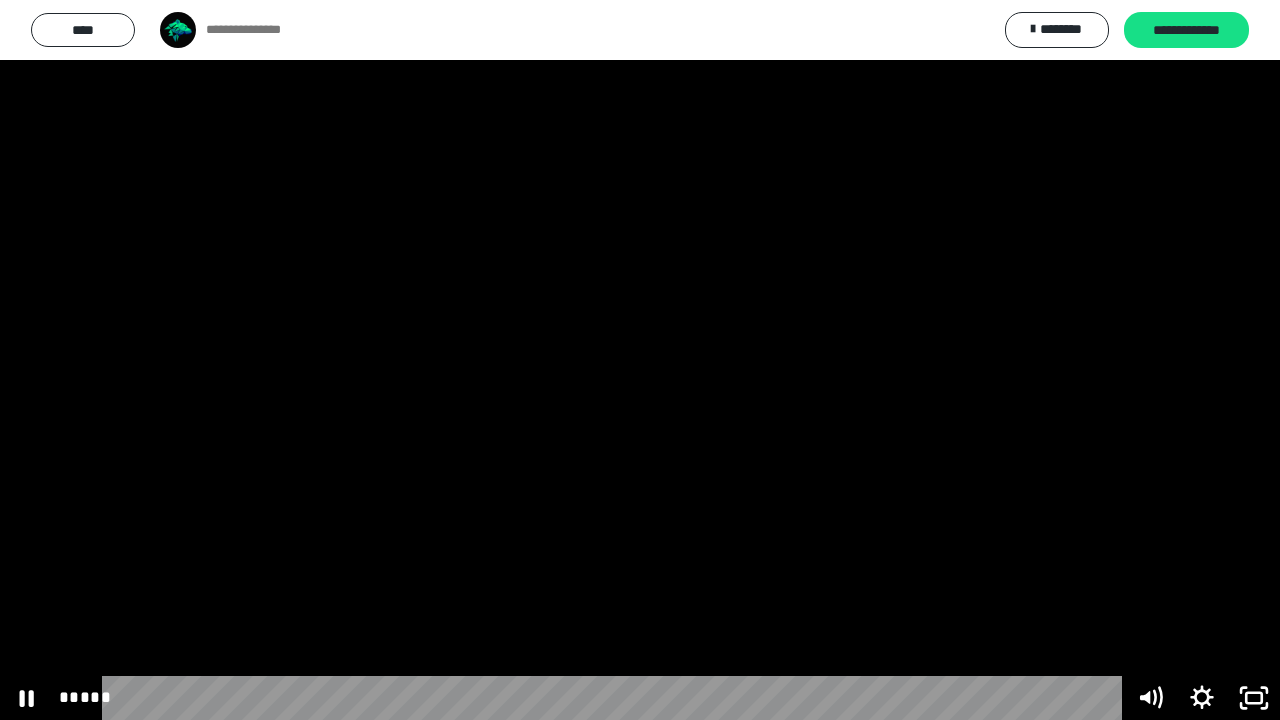 type 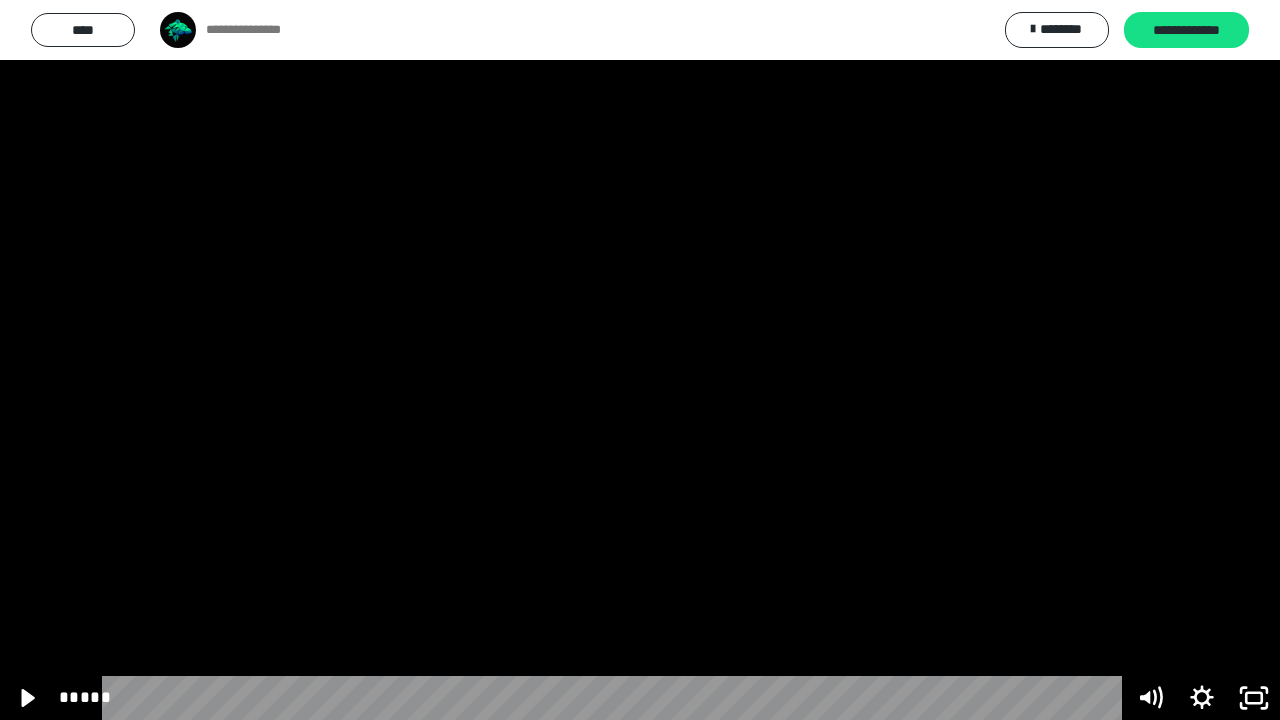 click at bounding box center (640, 360) 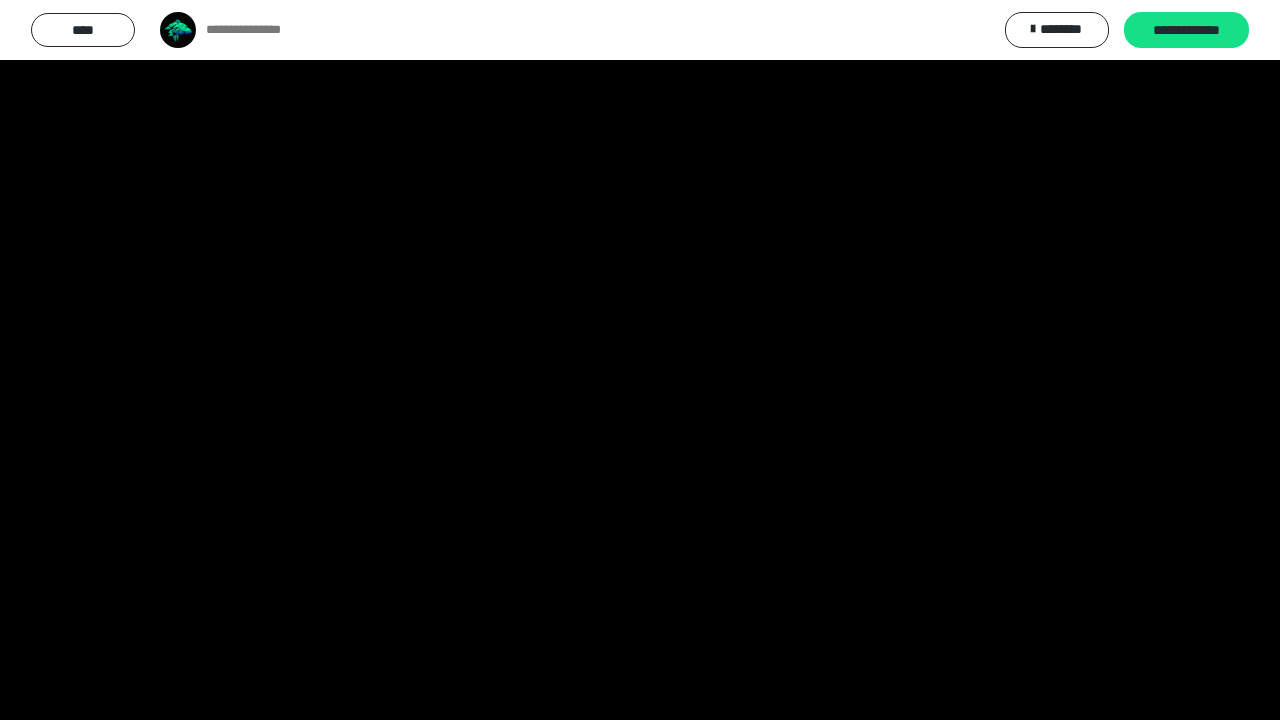 click at bounding box center [0, 0] 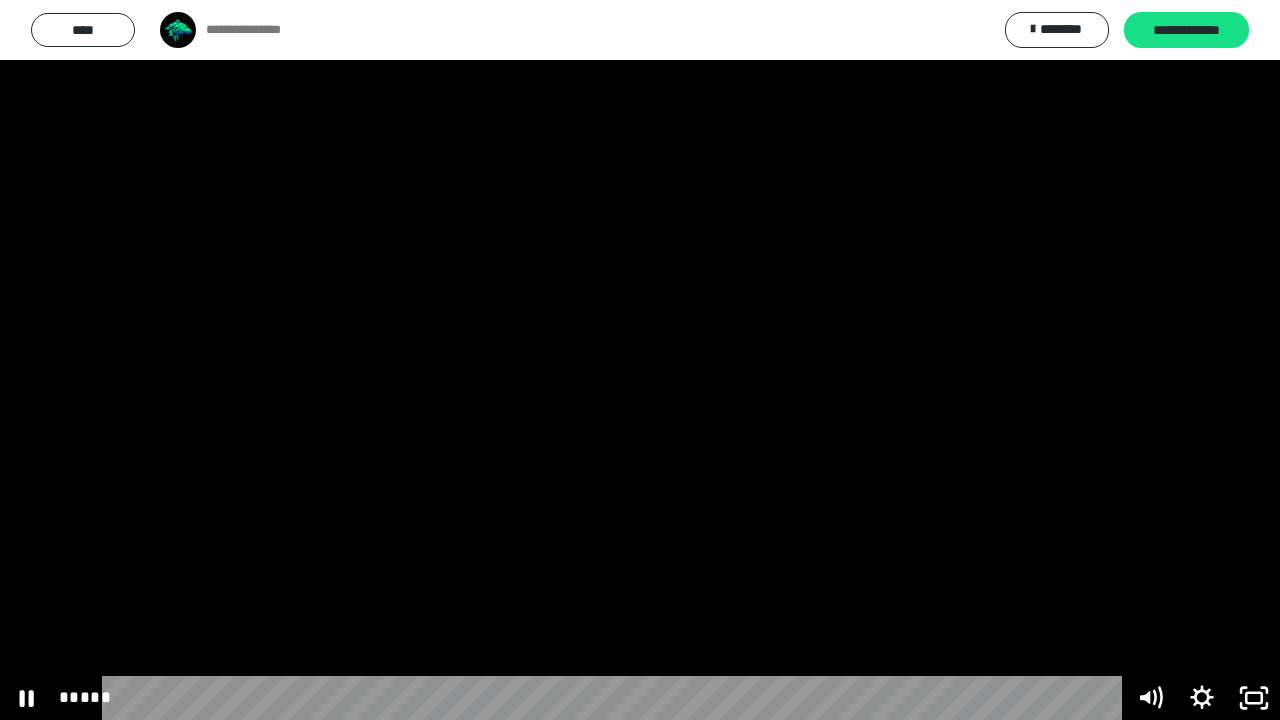 click at bounding box center [640, 360] 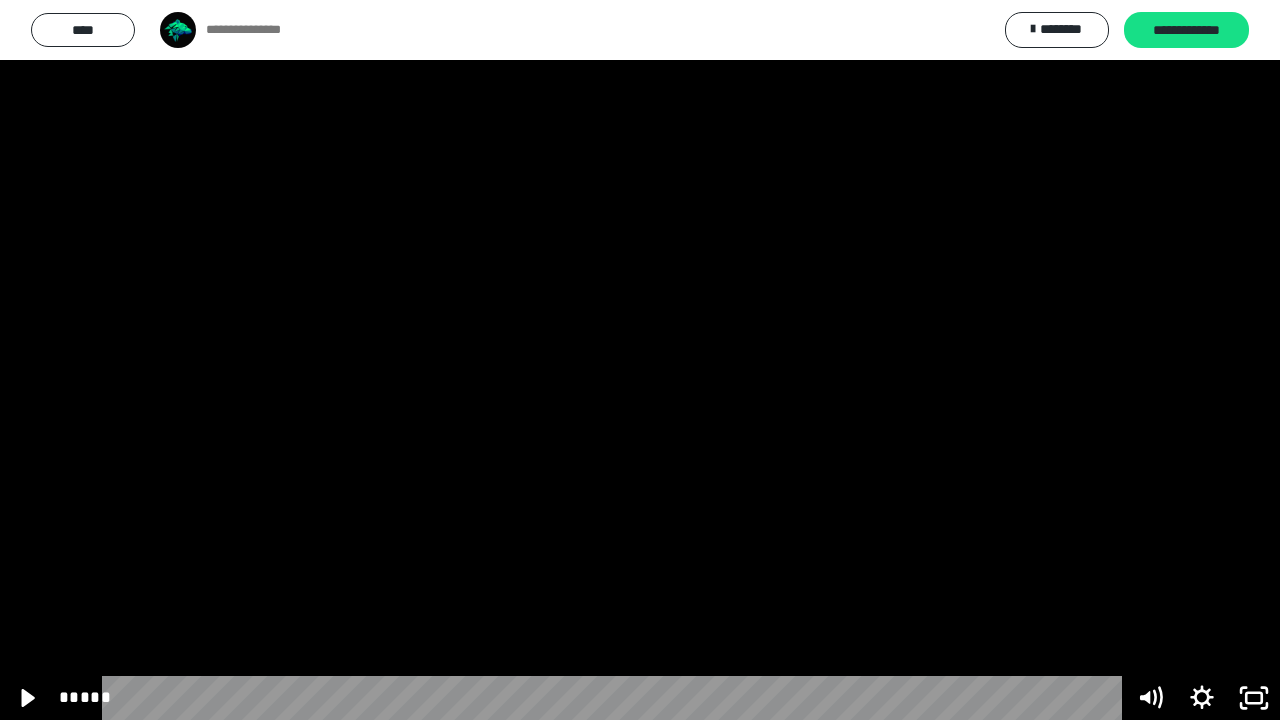 click at bounding box center [640, 360] 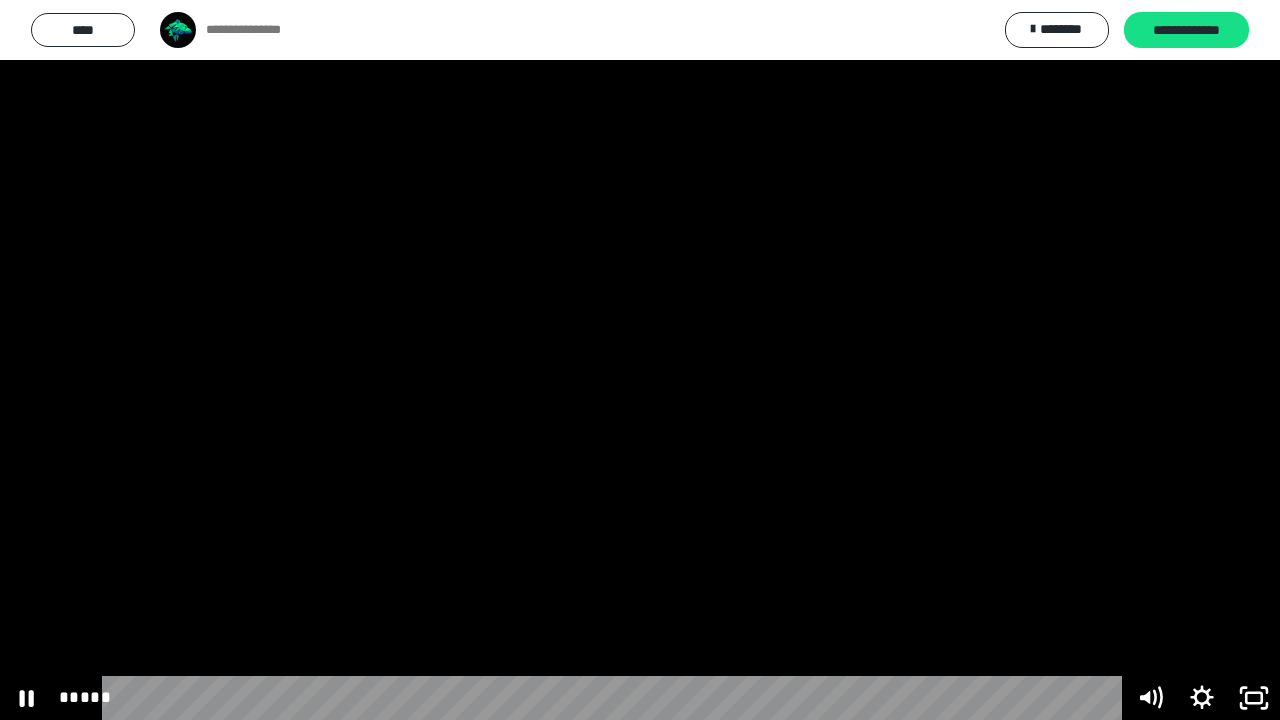 click at bounding box center (640, 360) 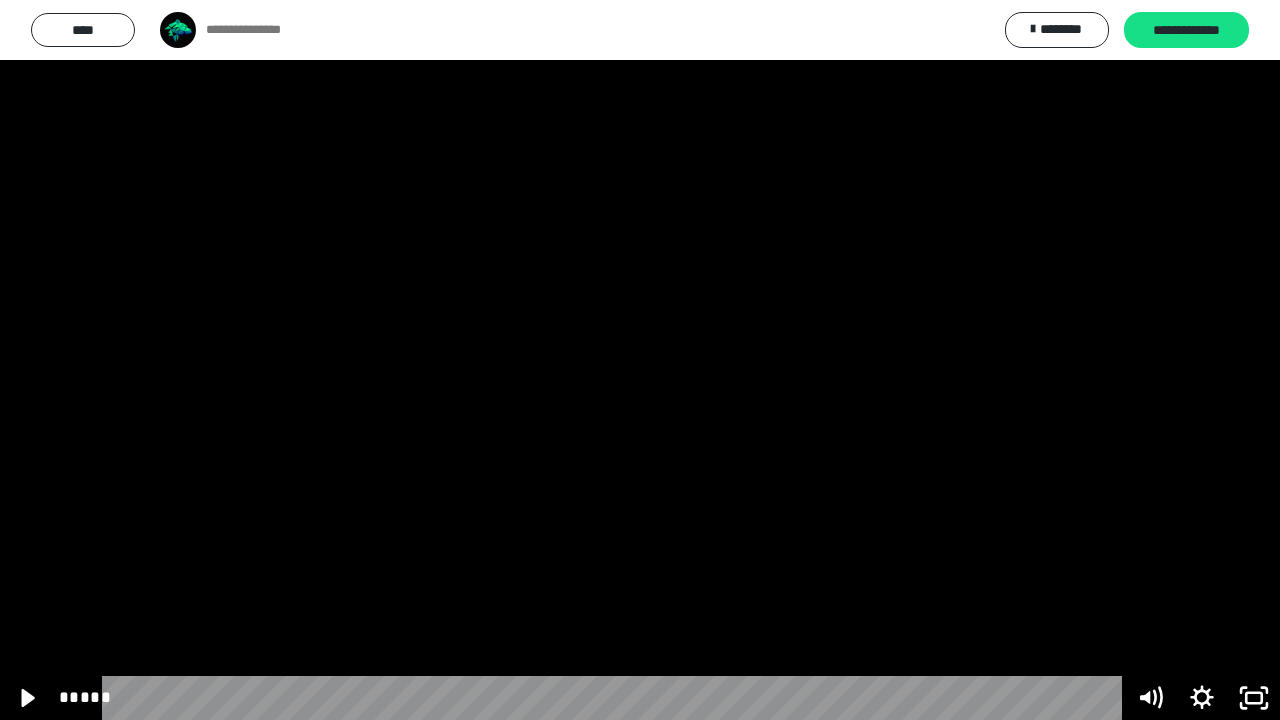 click at bounding box center (640, 360) 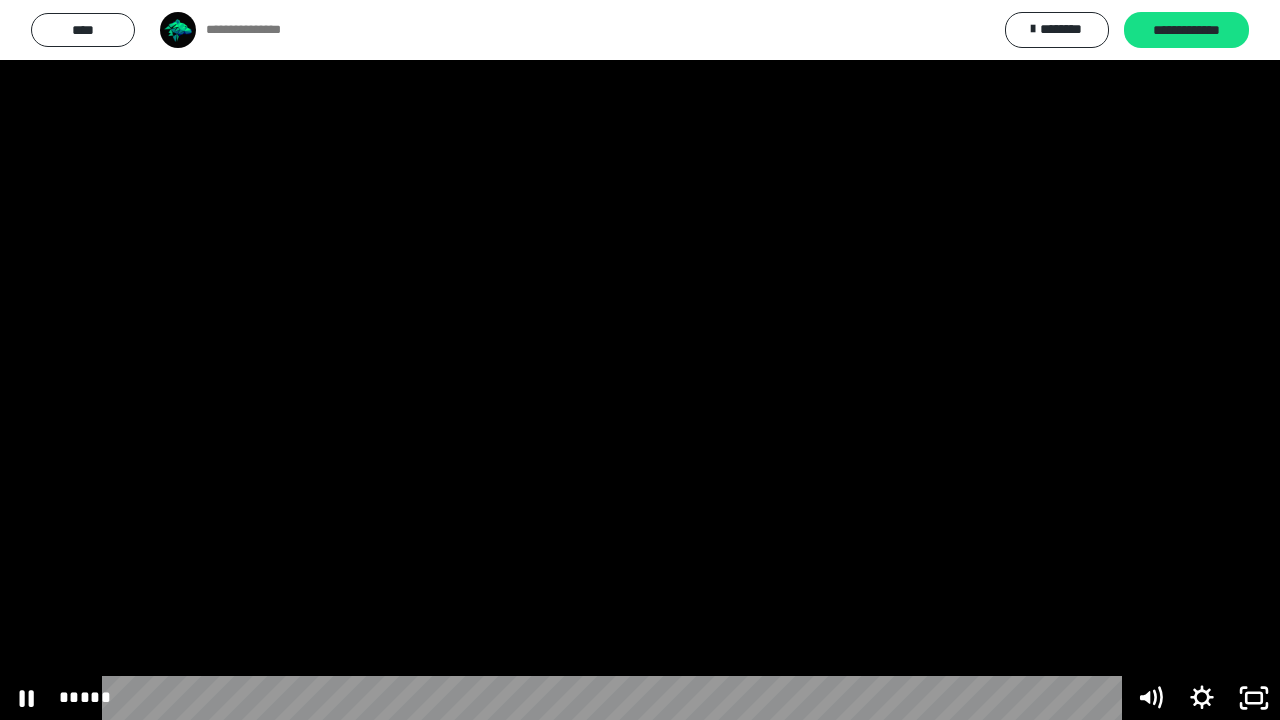 click at bounding box center (640, 360) 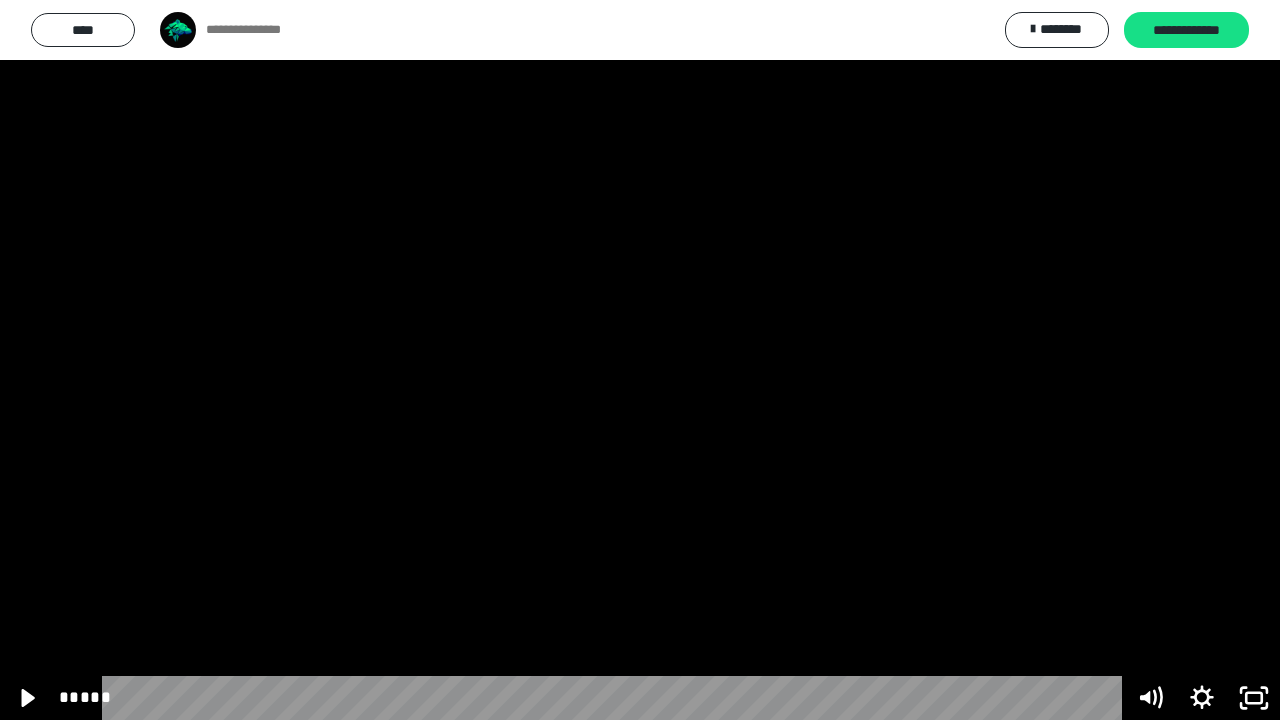 click at bounding box center (640, 360) 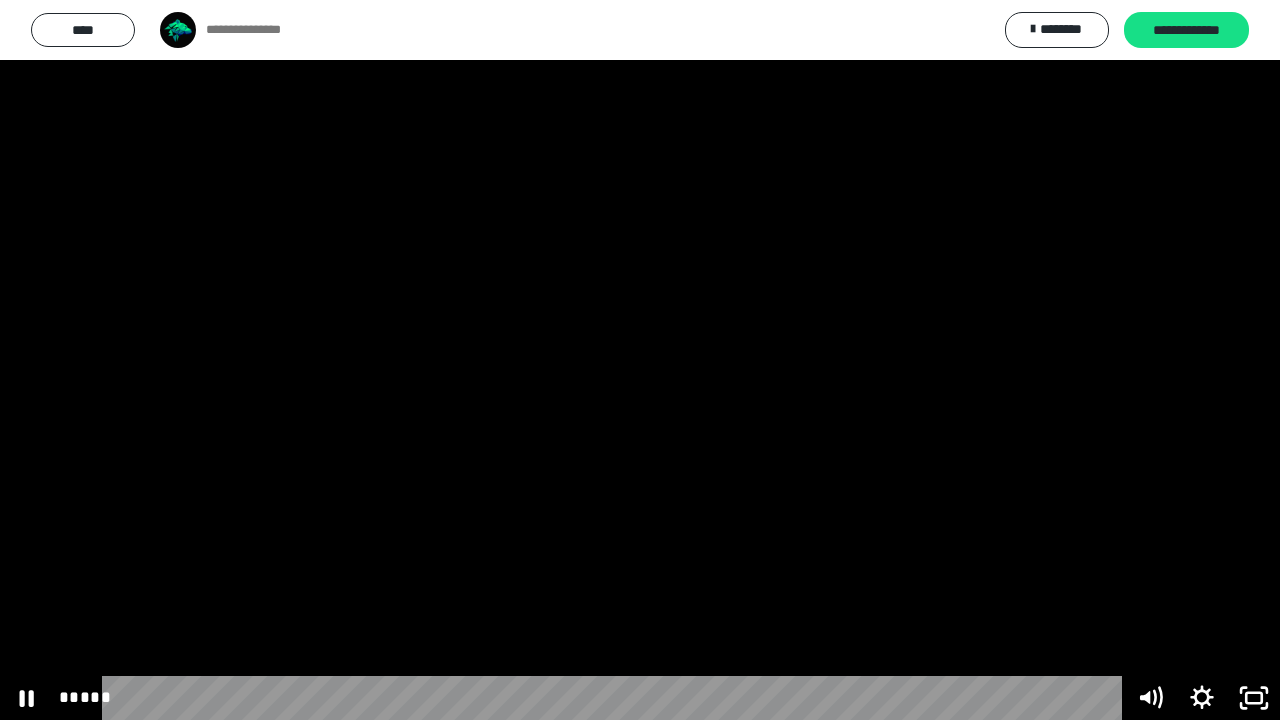 click at bounding box center (640, 360) 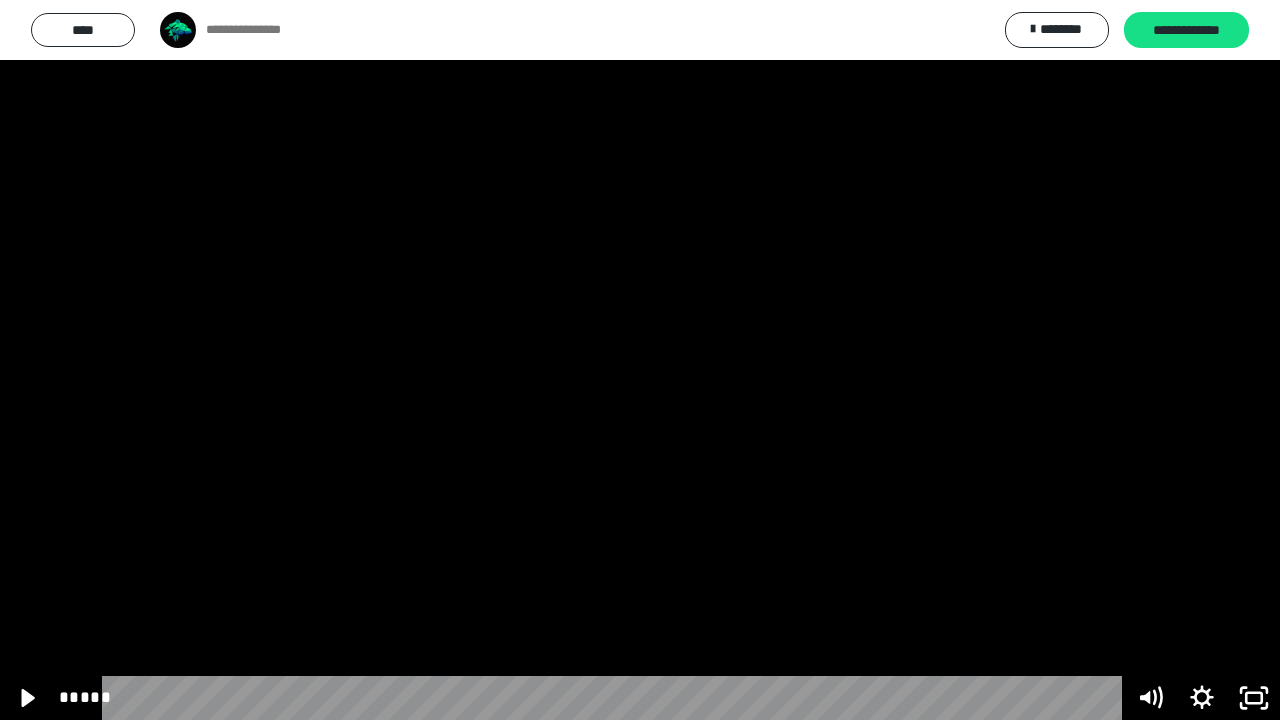 click at bounding box center (640, 360) 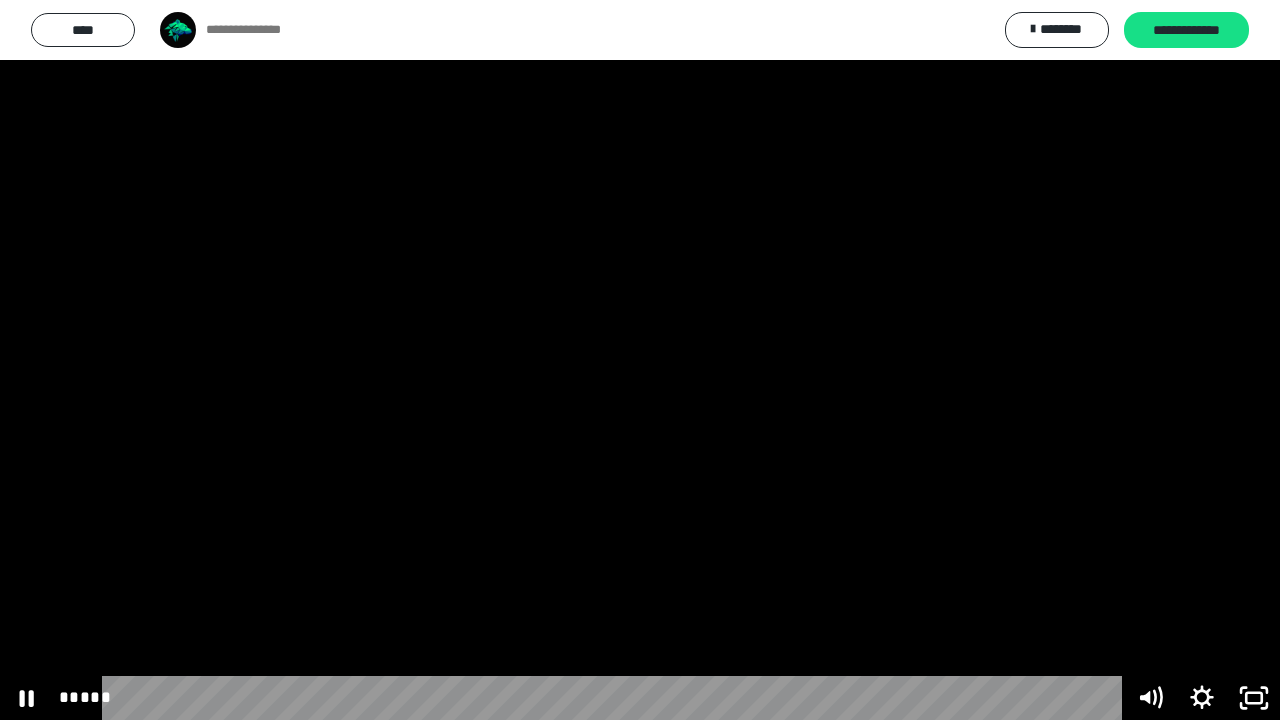click 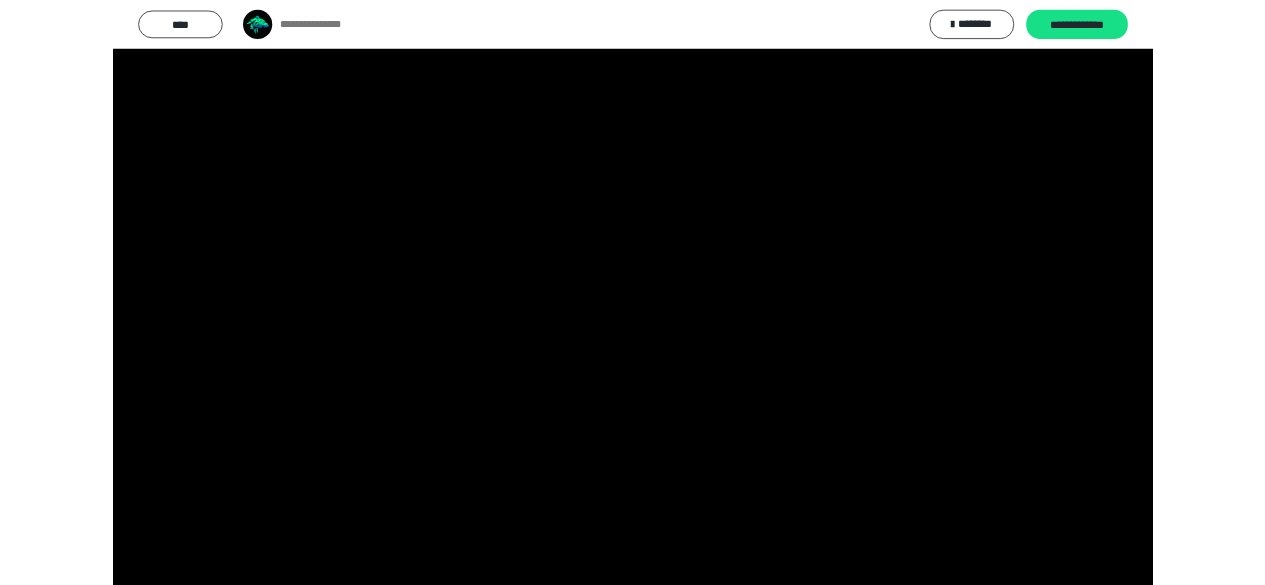 scroll, scrollTop: 894, scrollLeft: 0, axis: vertical 